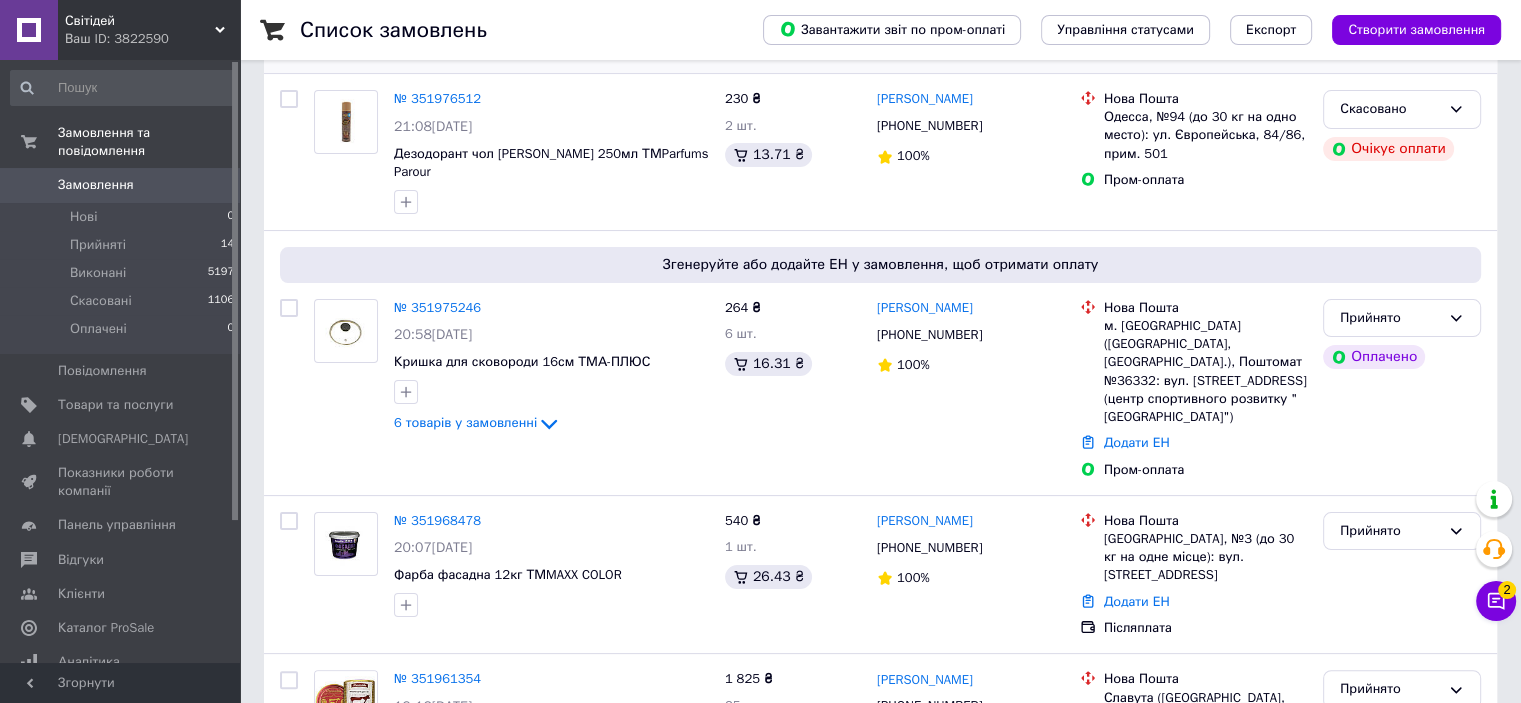 scroll, scrollTop: 0, scrollLeft: 0, axis: both 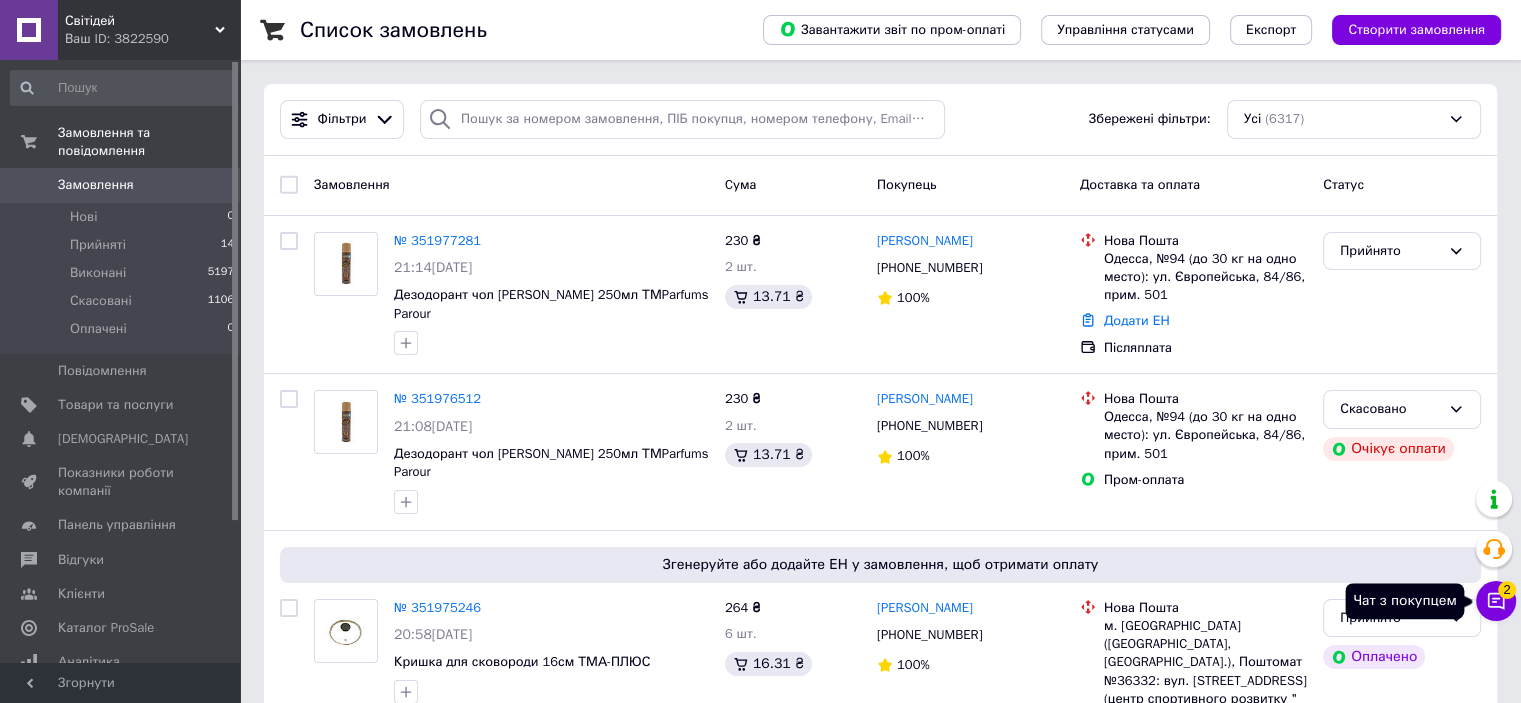 click on "2" at bounding box center [1507, 590] 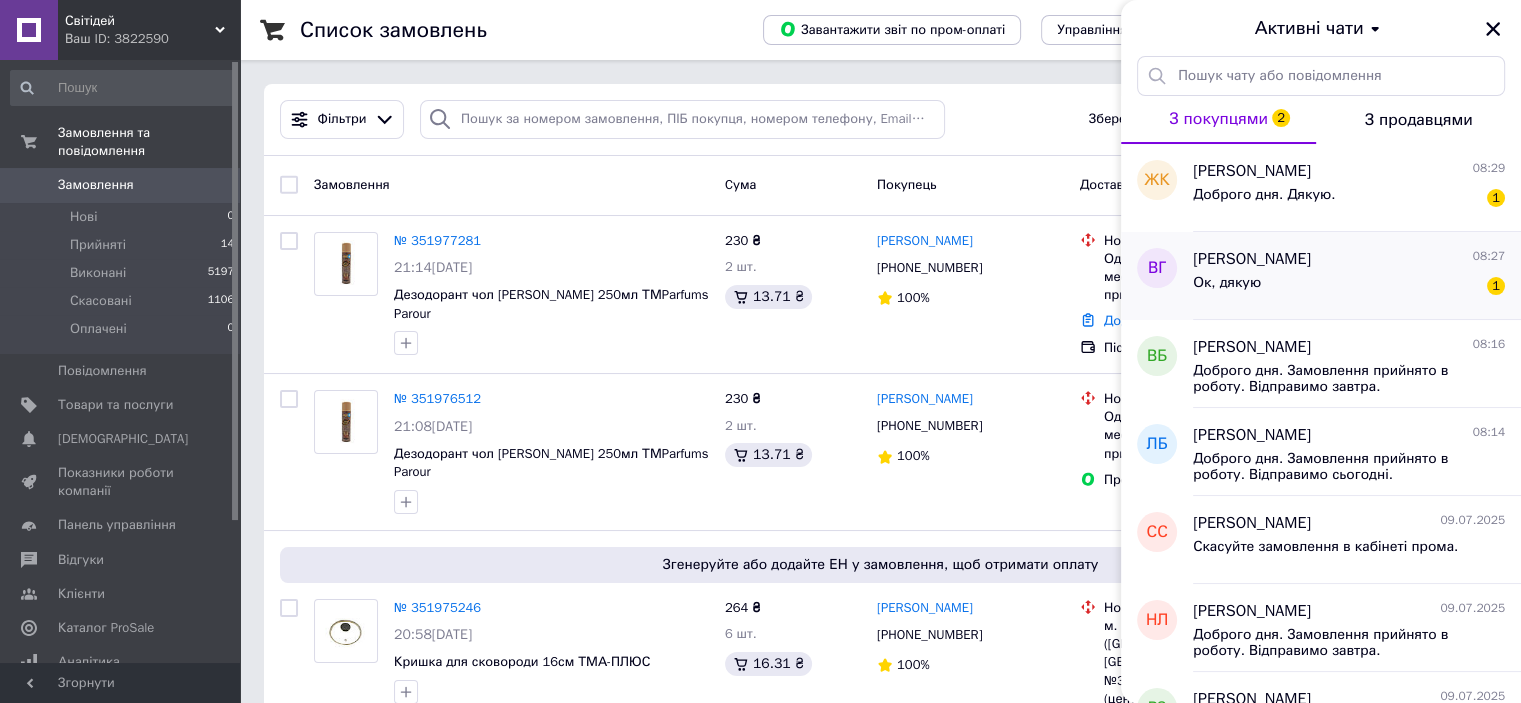 click on "Ок, дякую 1" at bounding box center (1349, 287) 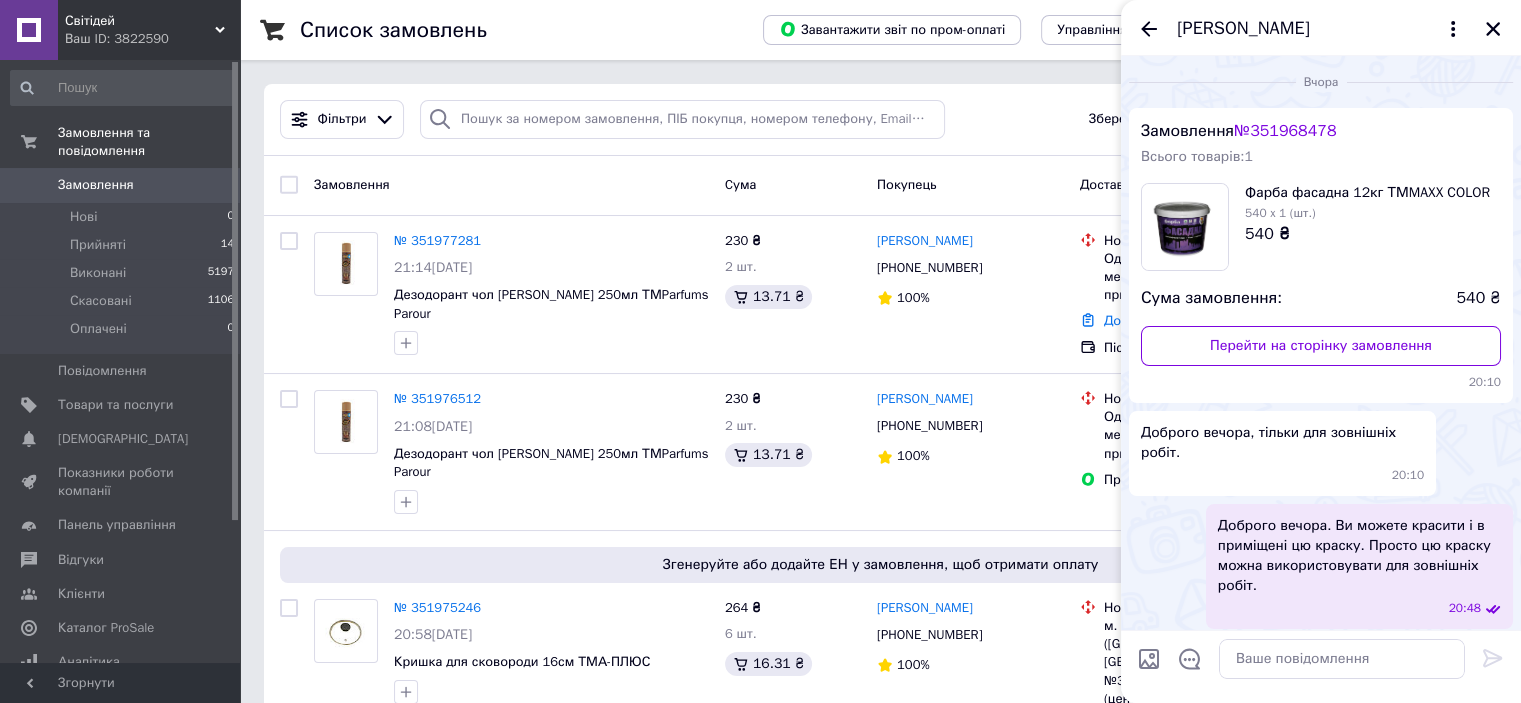 scroll, scrollTop: 428, scrollLeft: 0, axis: vertical 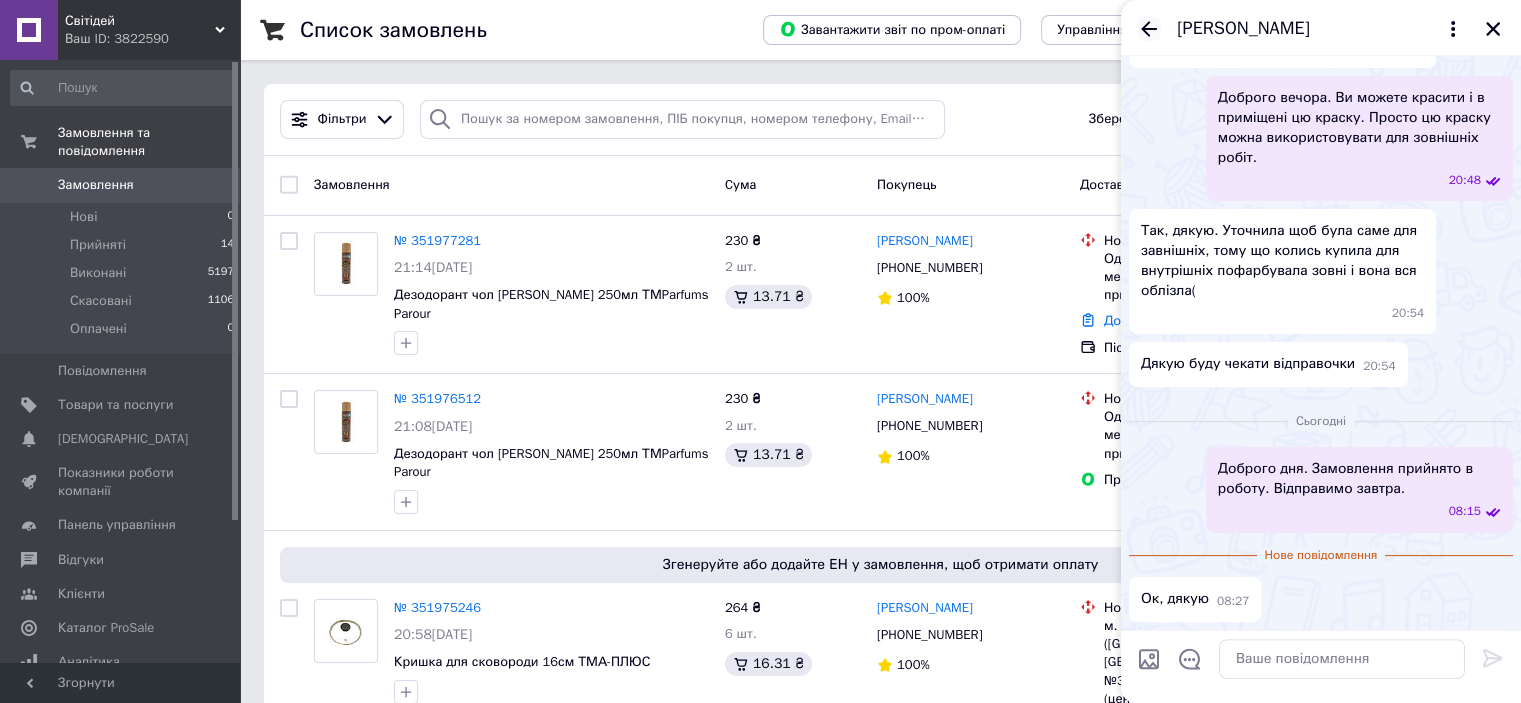 click 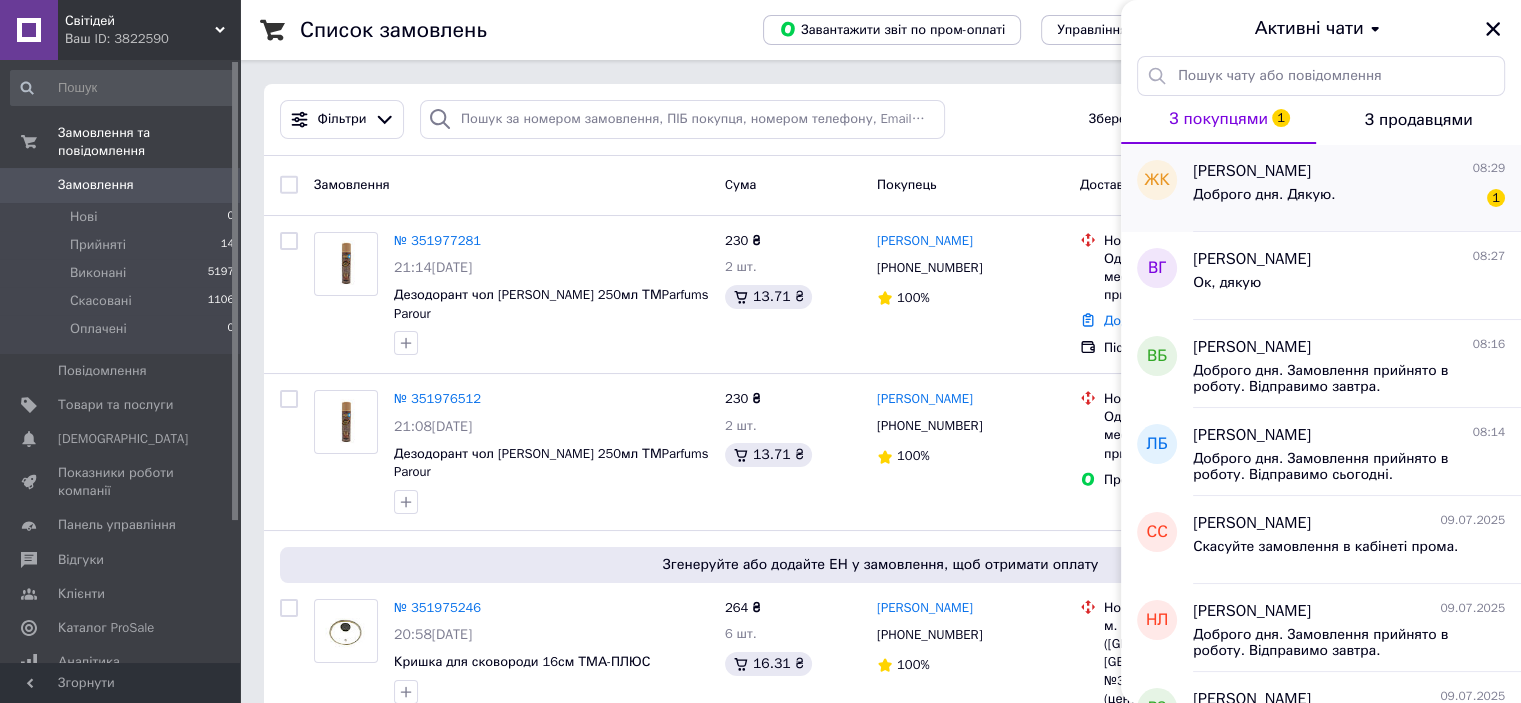 click on "Доброго дня. Дякую. 1" at bounding box center [1349, 199] 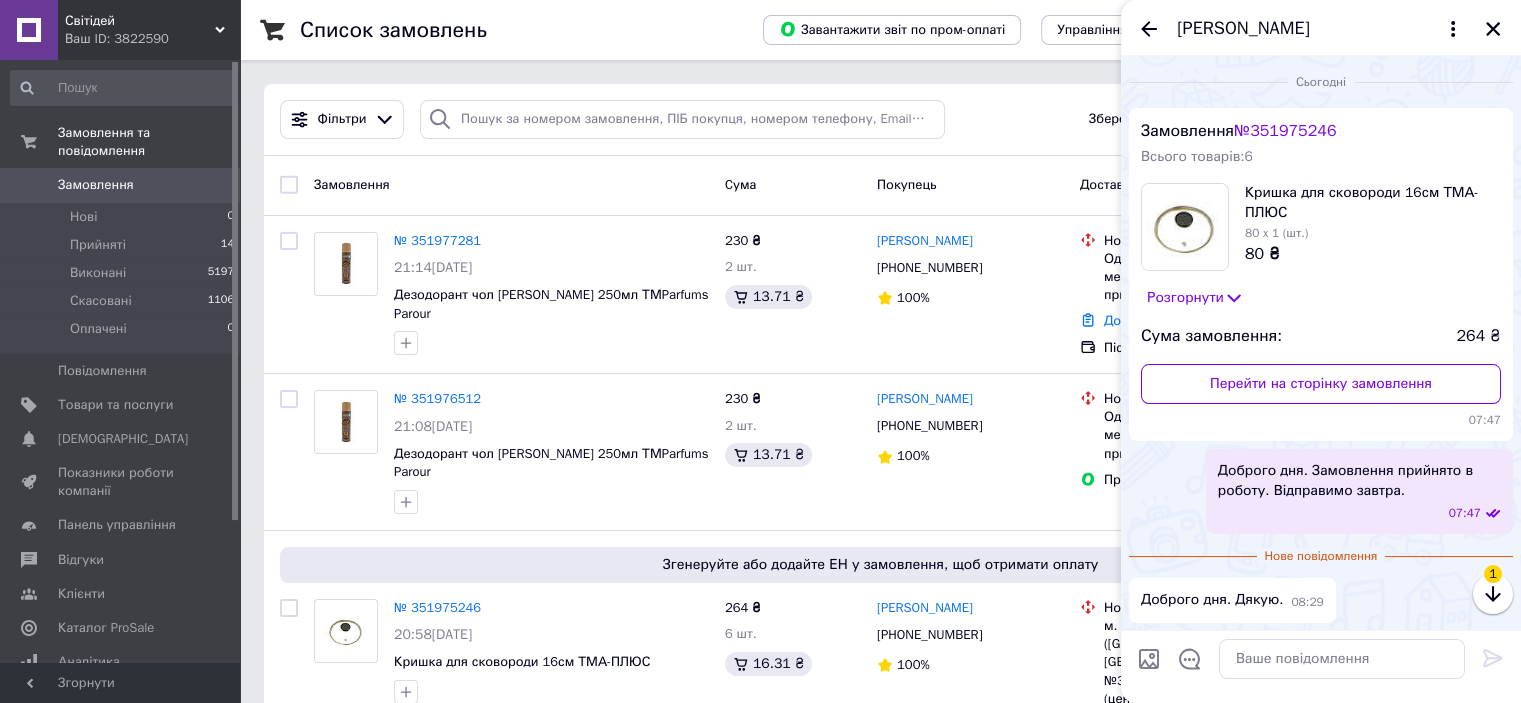 scroll, scrollTop: 0, scrollLeft: 0, axis: both 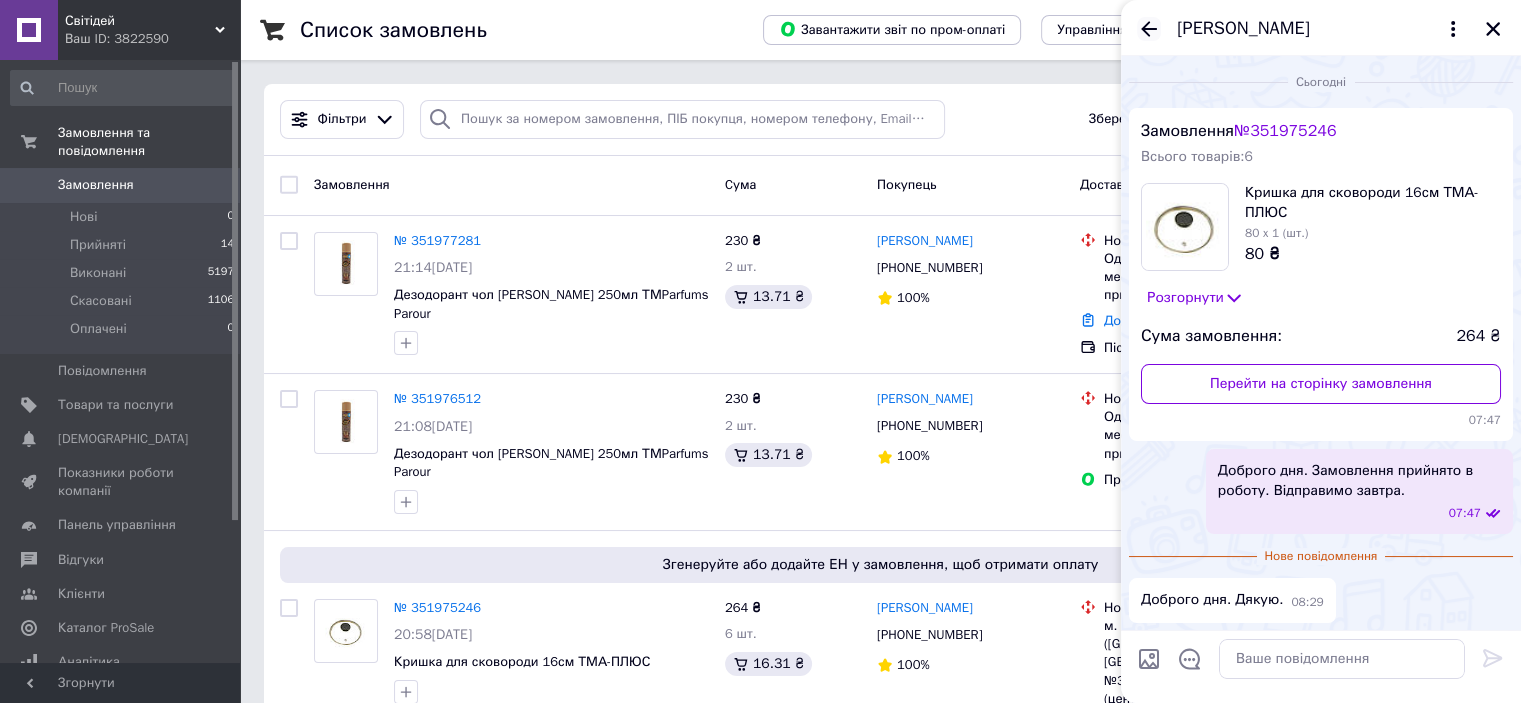 click 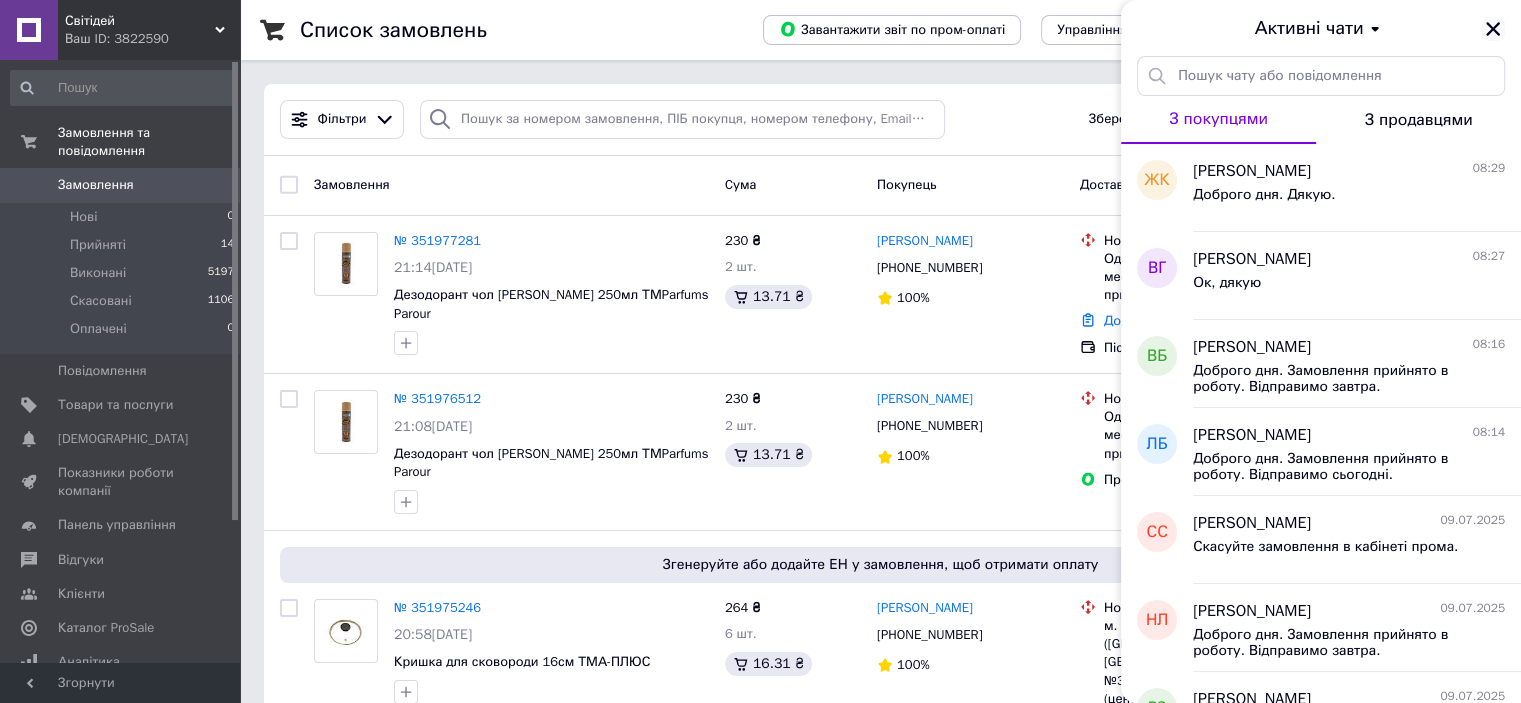 click 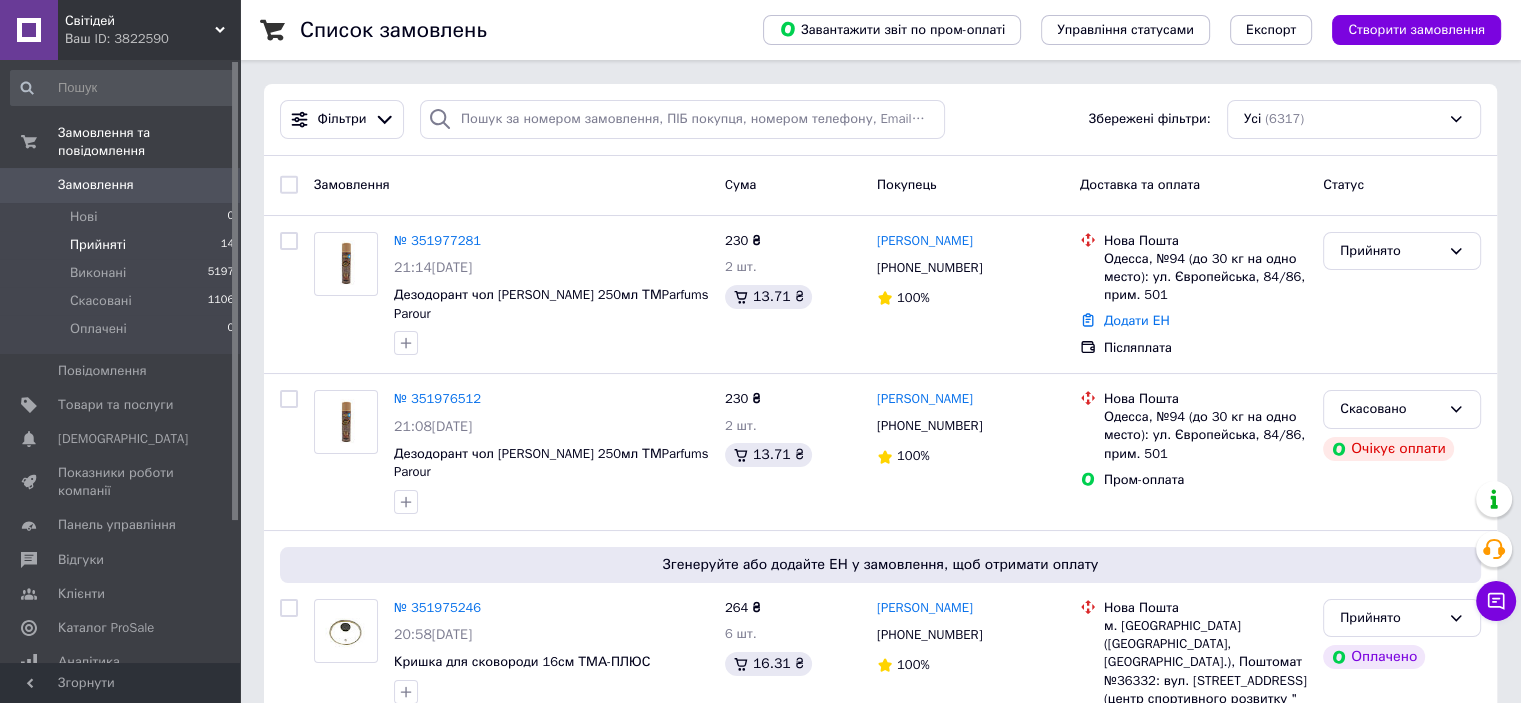 click on "Прийняті 14" at bounding box center [123, 245] 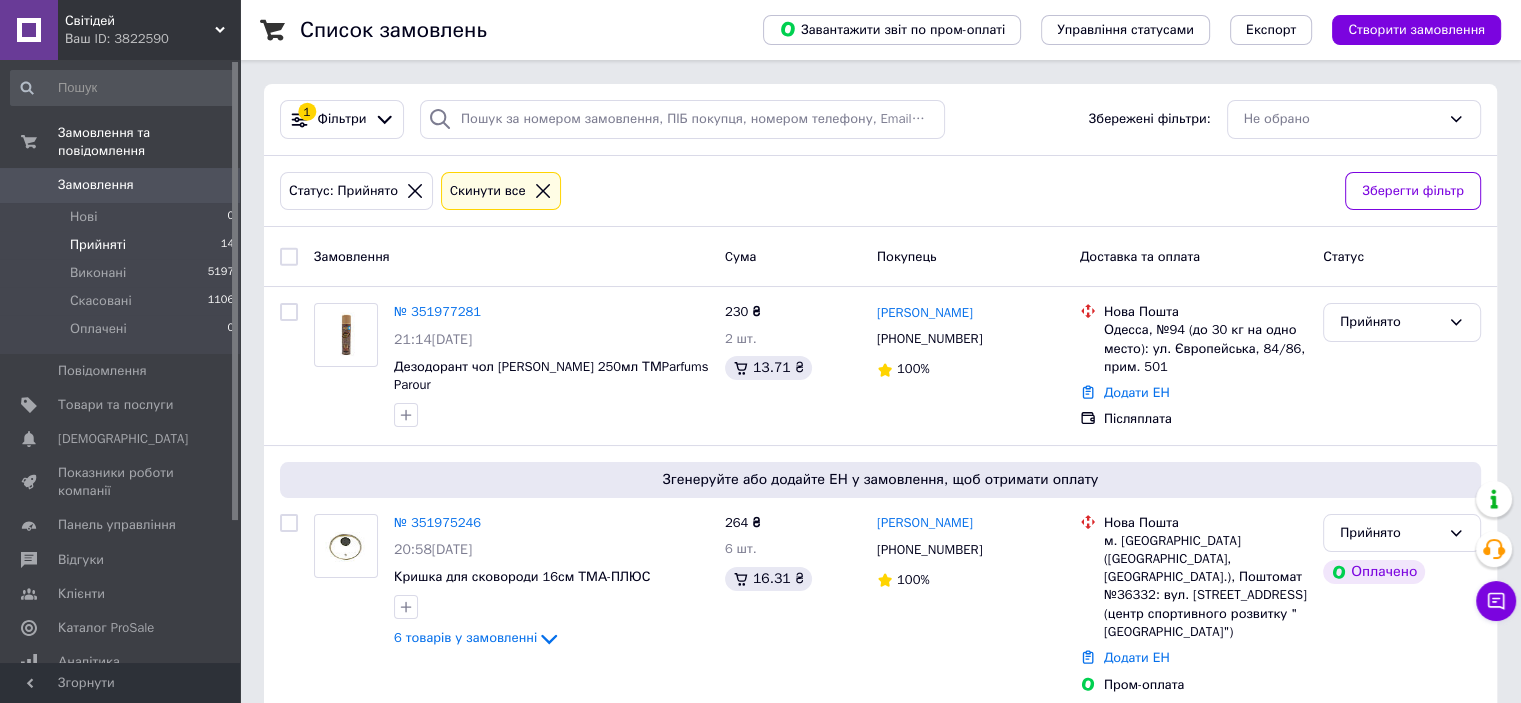 click on "Світідей Ваш ID: 3822590" at bounding box center (149, 30) 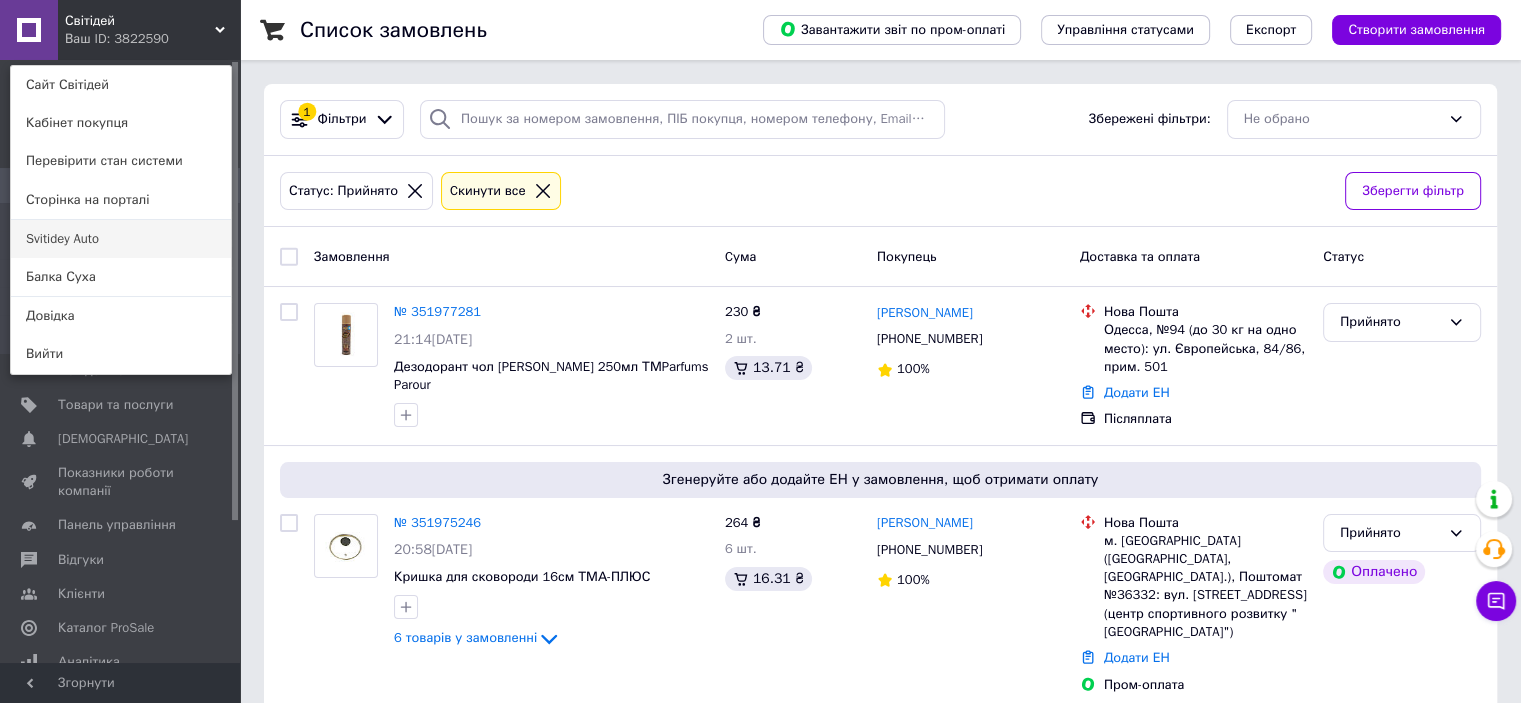 click on "Svitidey Auto" at bounding box center [121, 239] 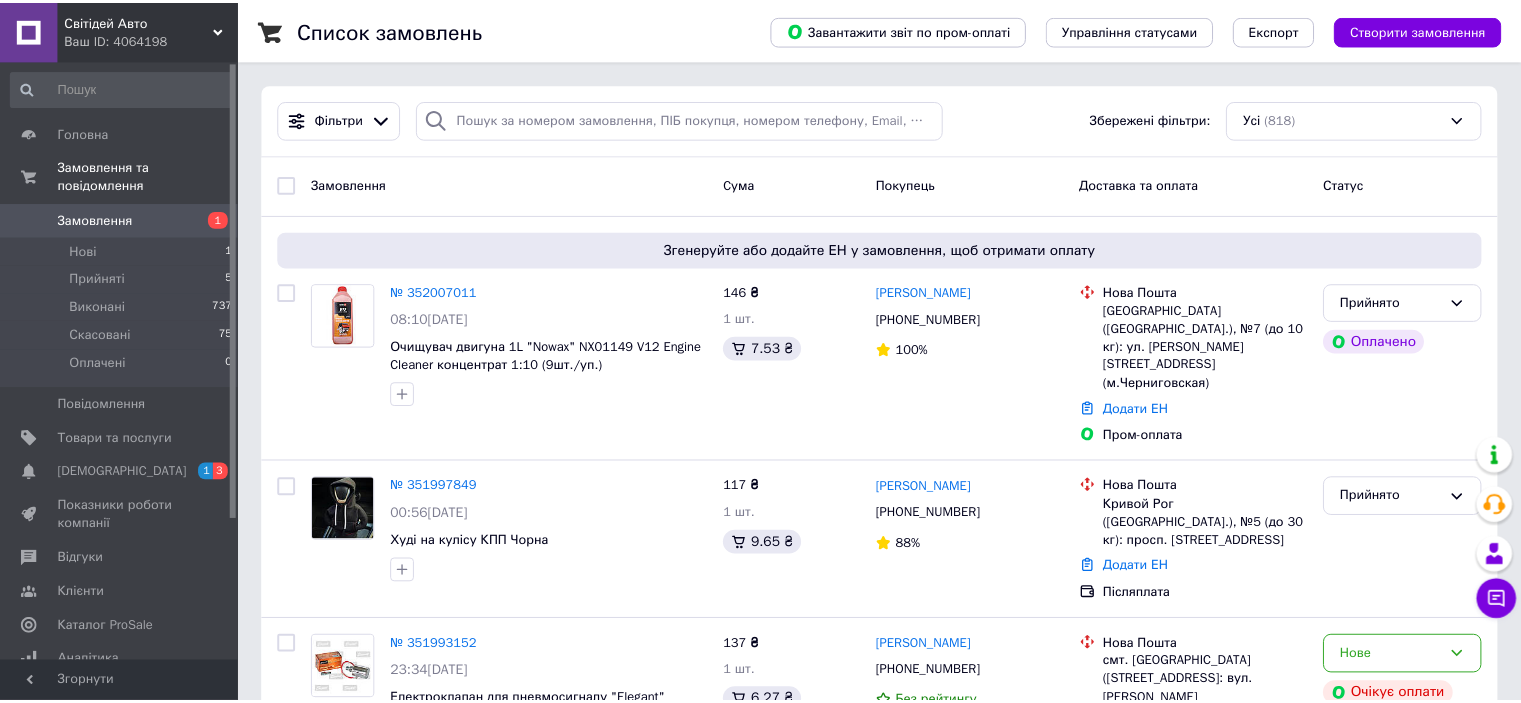 scroll, scrollTop: 0, scrollLeft: 0, axis: both 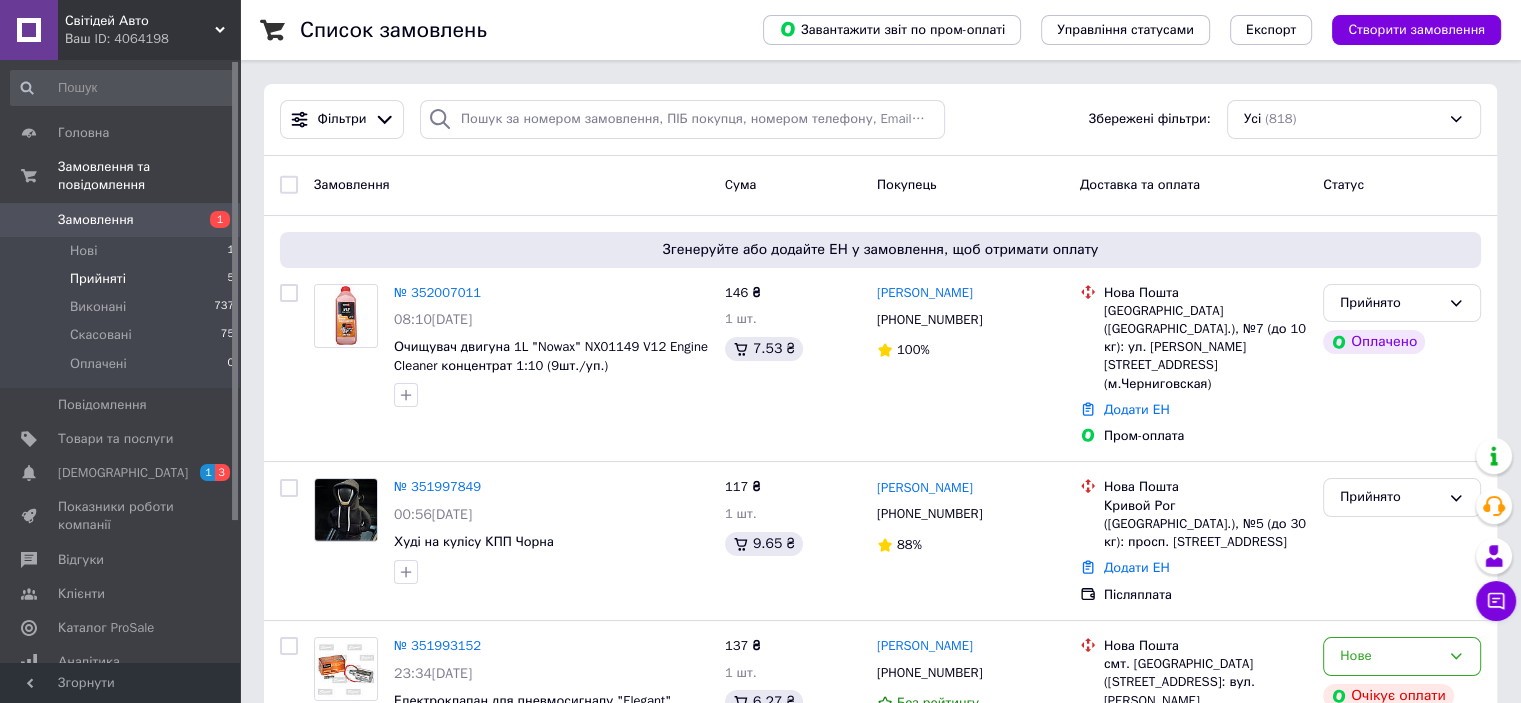 click on "Прийняті 5" at bounding box center (123, 279) 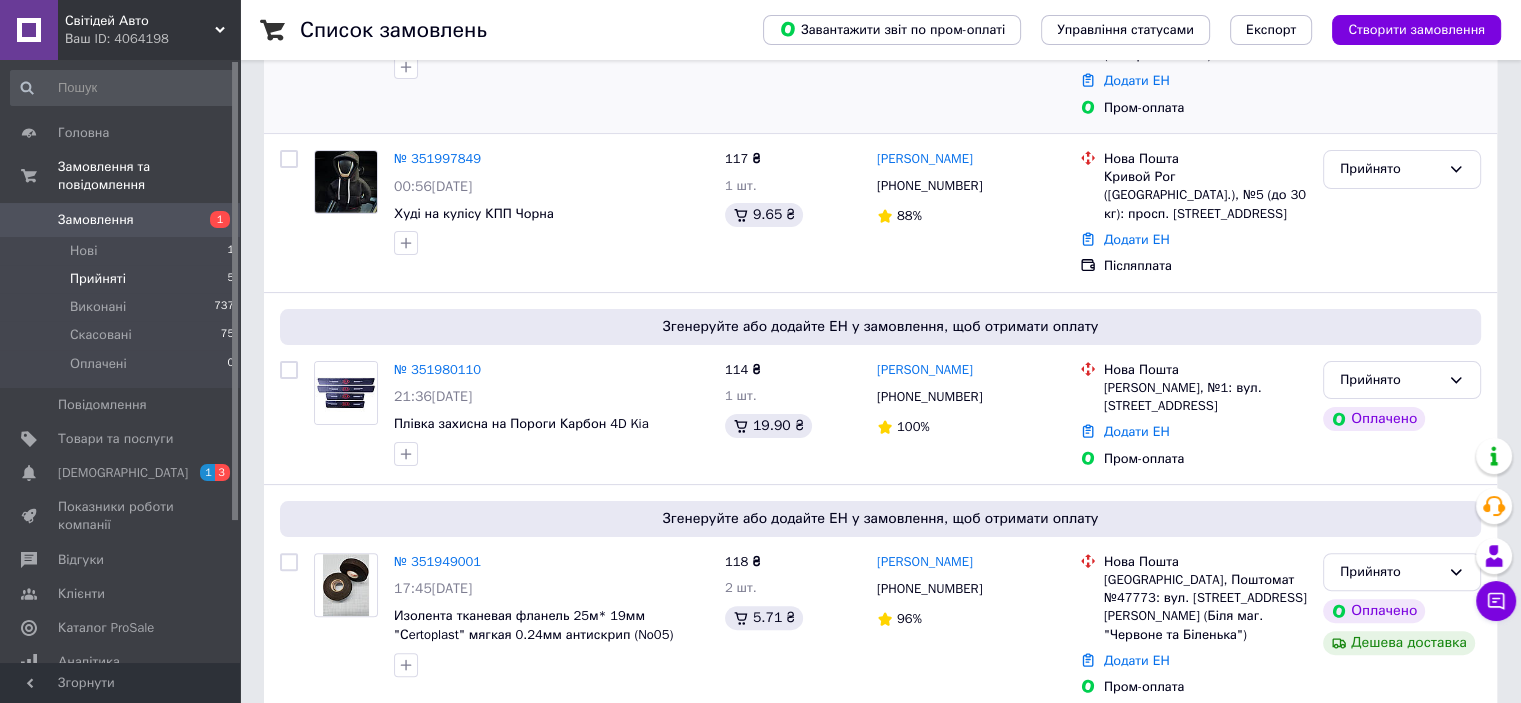 scroll, scrollTop: 533, scrollLeft: 0, axis: vertical 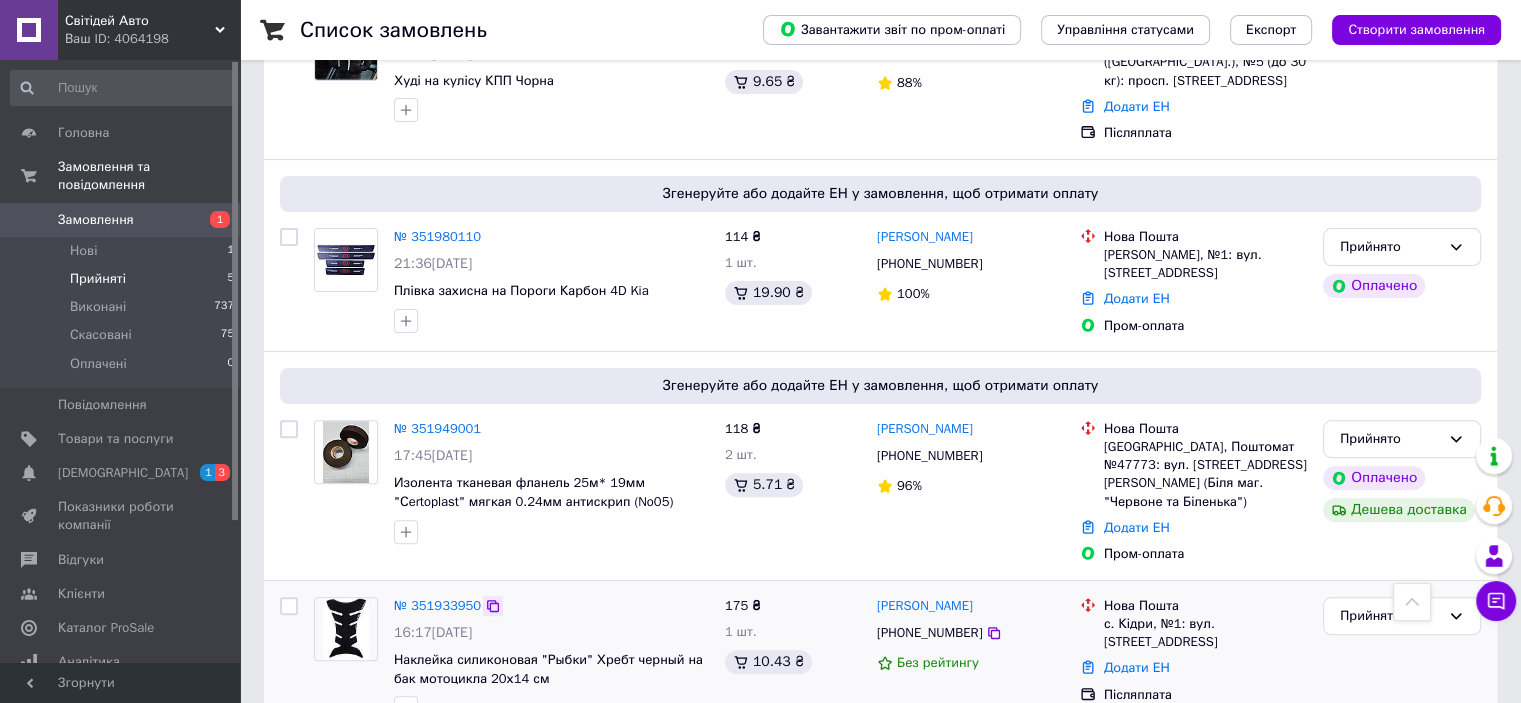 click 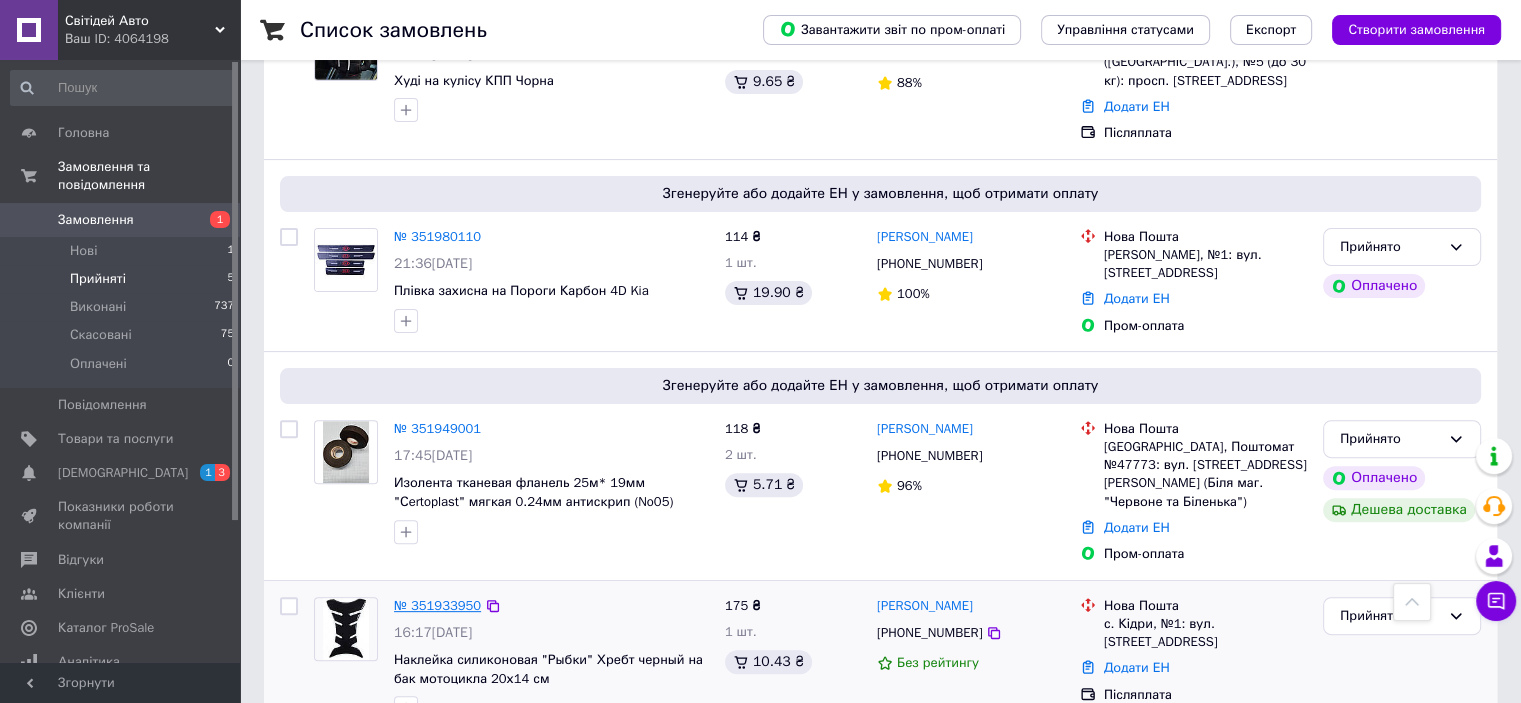 click on "№ 351933950" at bounding box center [437, 605] 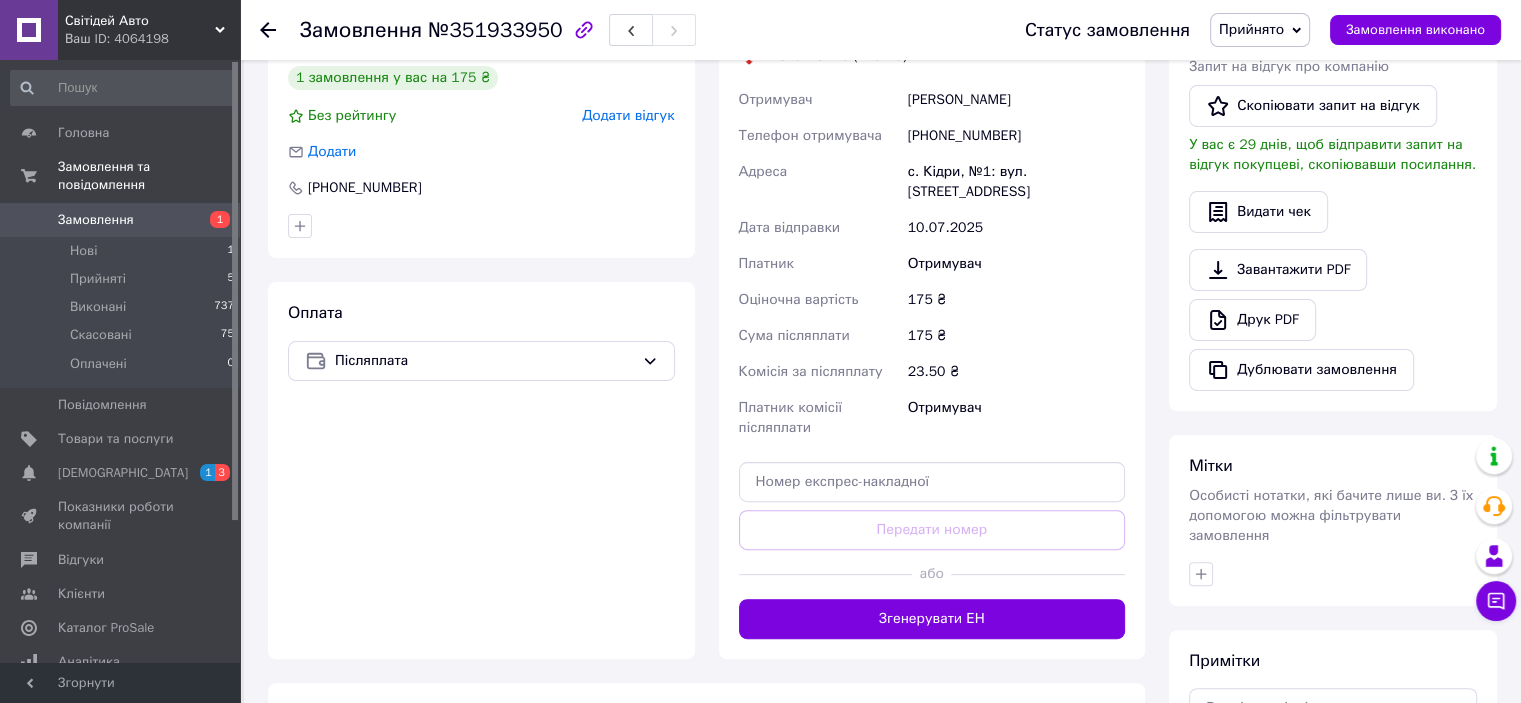 scroll, scrollTop: 600, scrollLeft: 0, axis: vertical 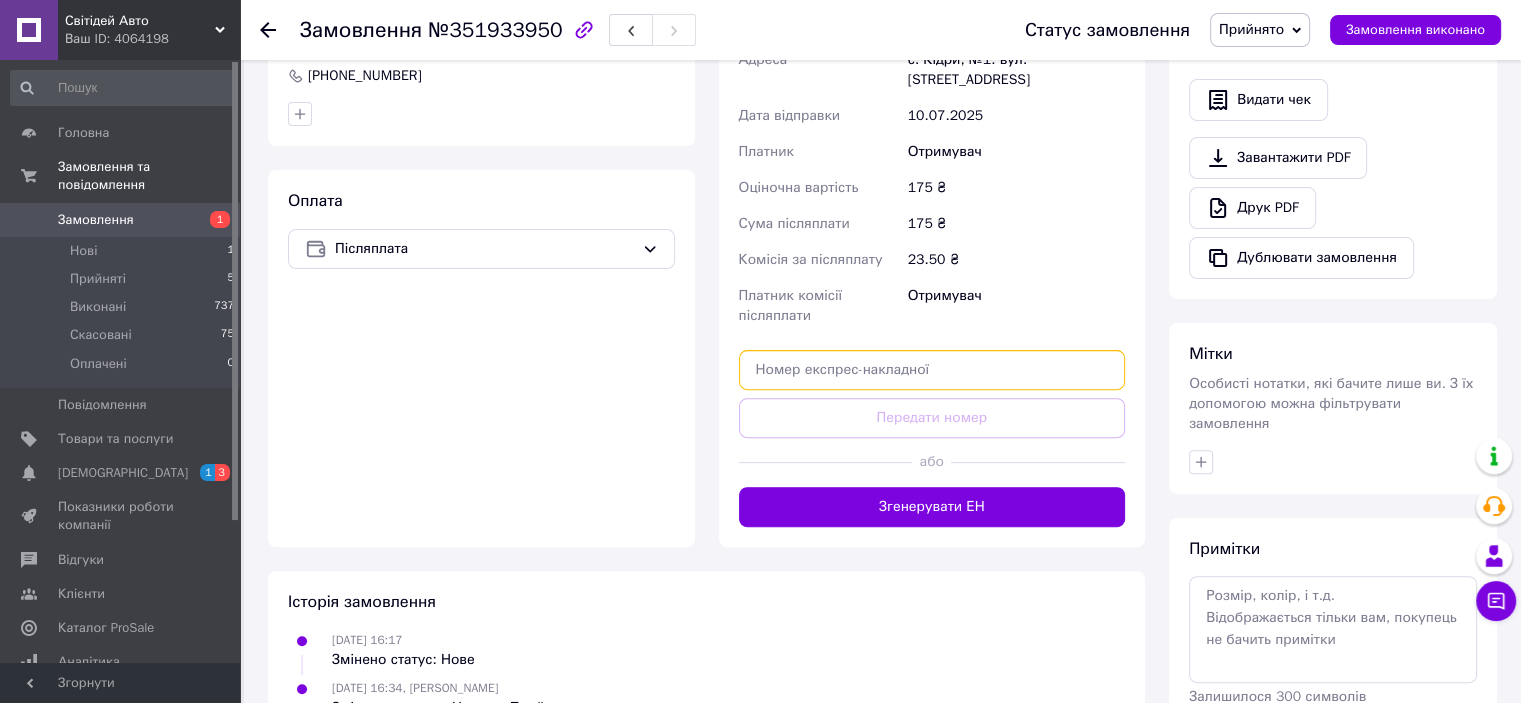 paste on "20451202733659" 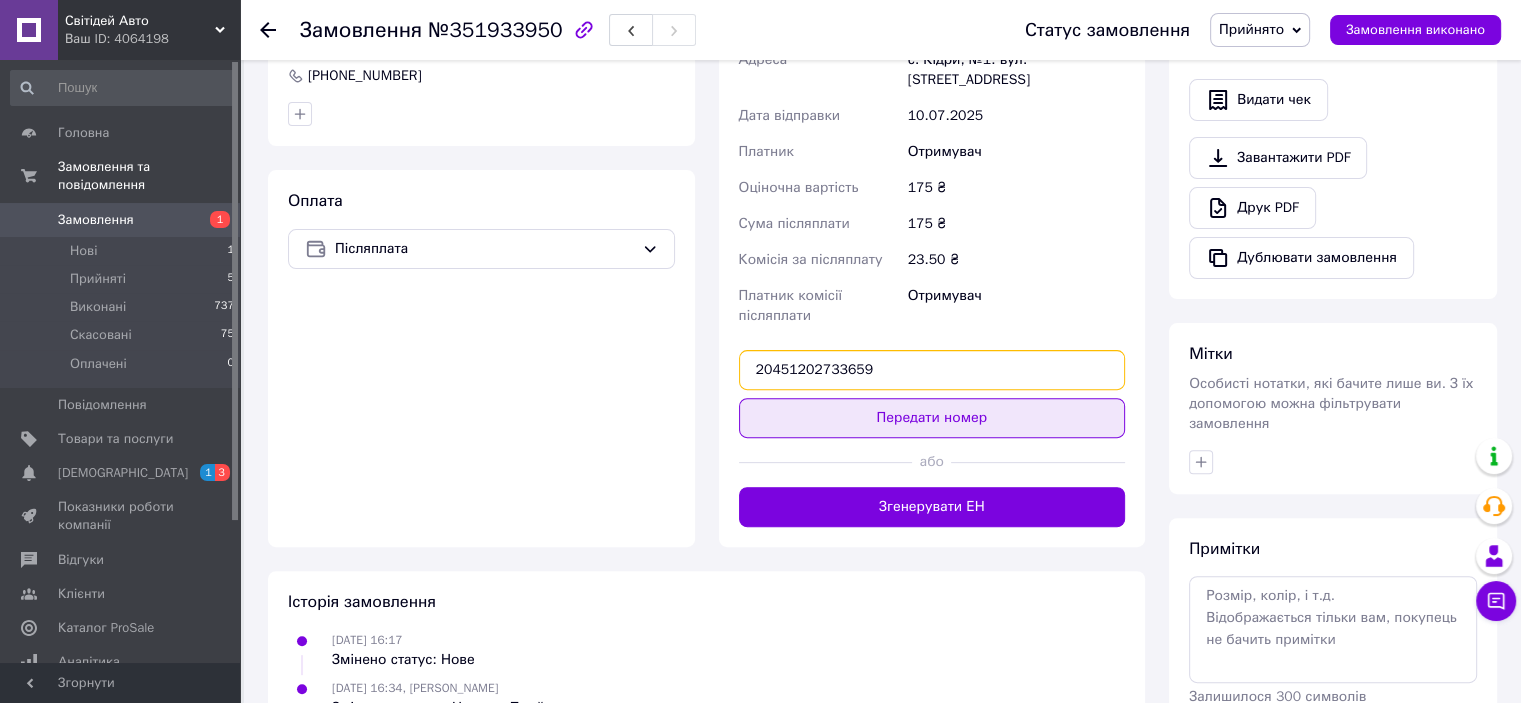 type on "20451202733659" 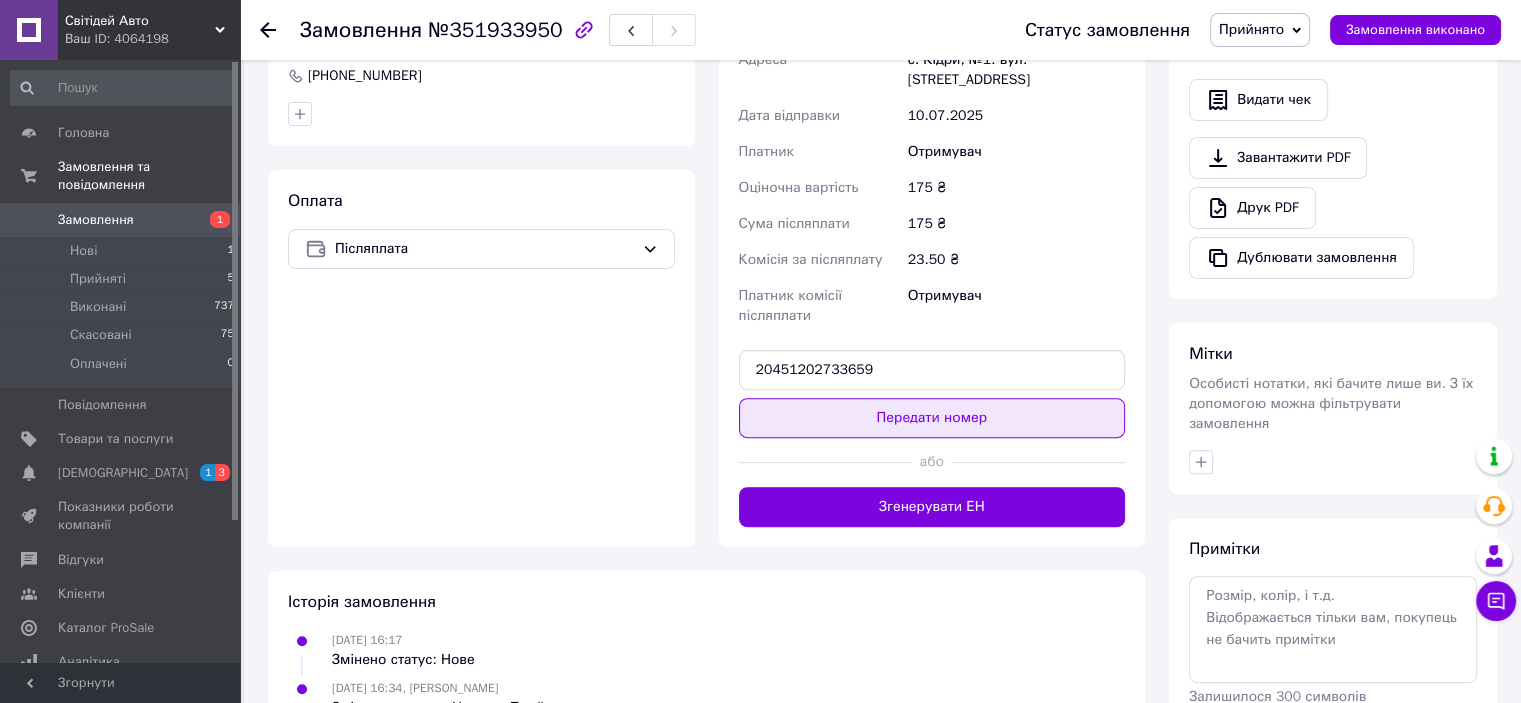 click on "Передати номер" at bounding box center [932, 418] 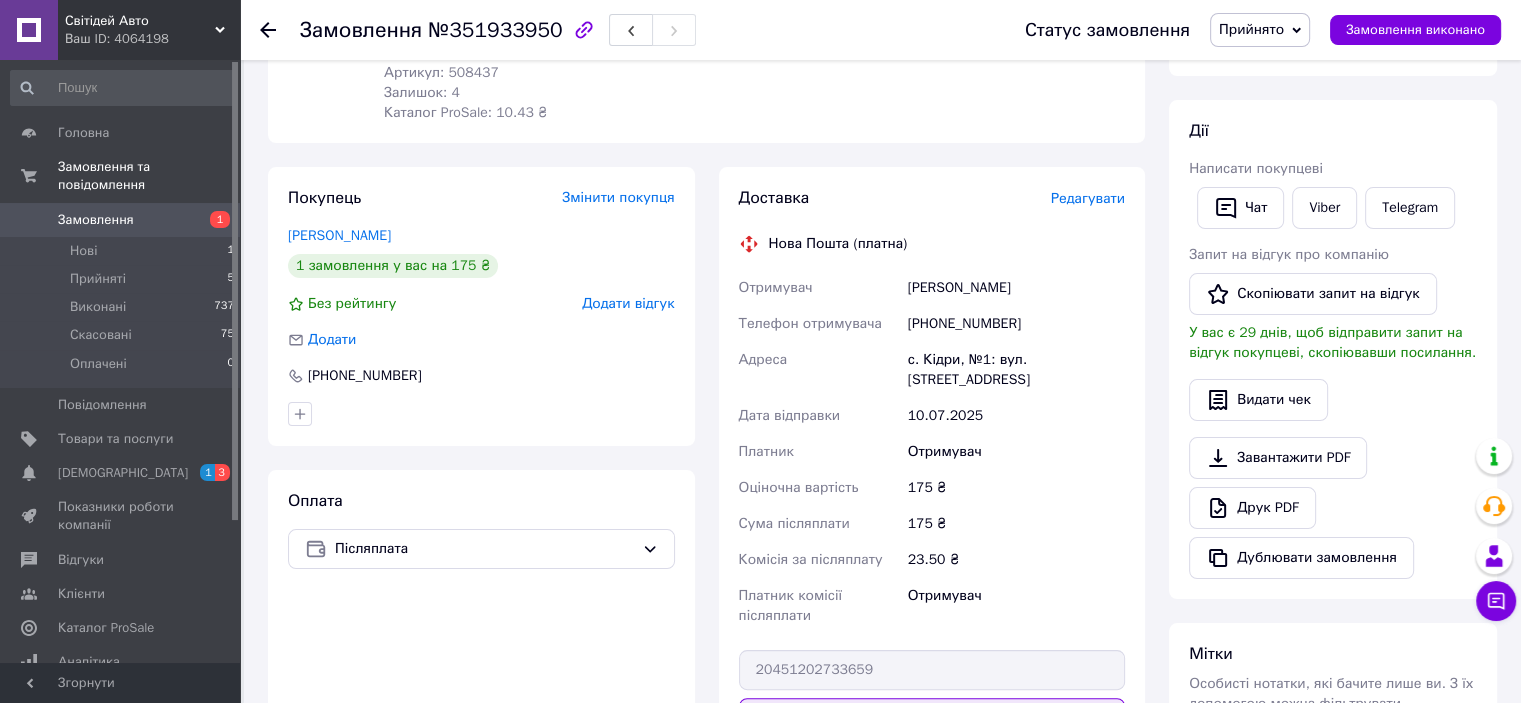 scroll, scrollTop: 0, scrollLeft: 0, axis: both 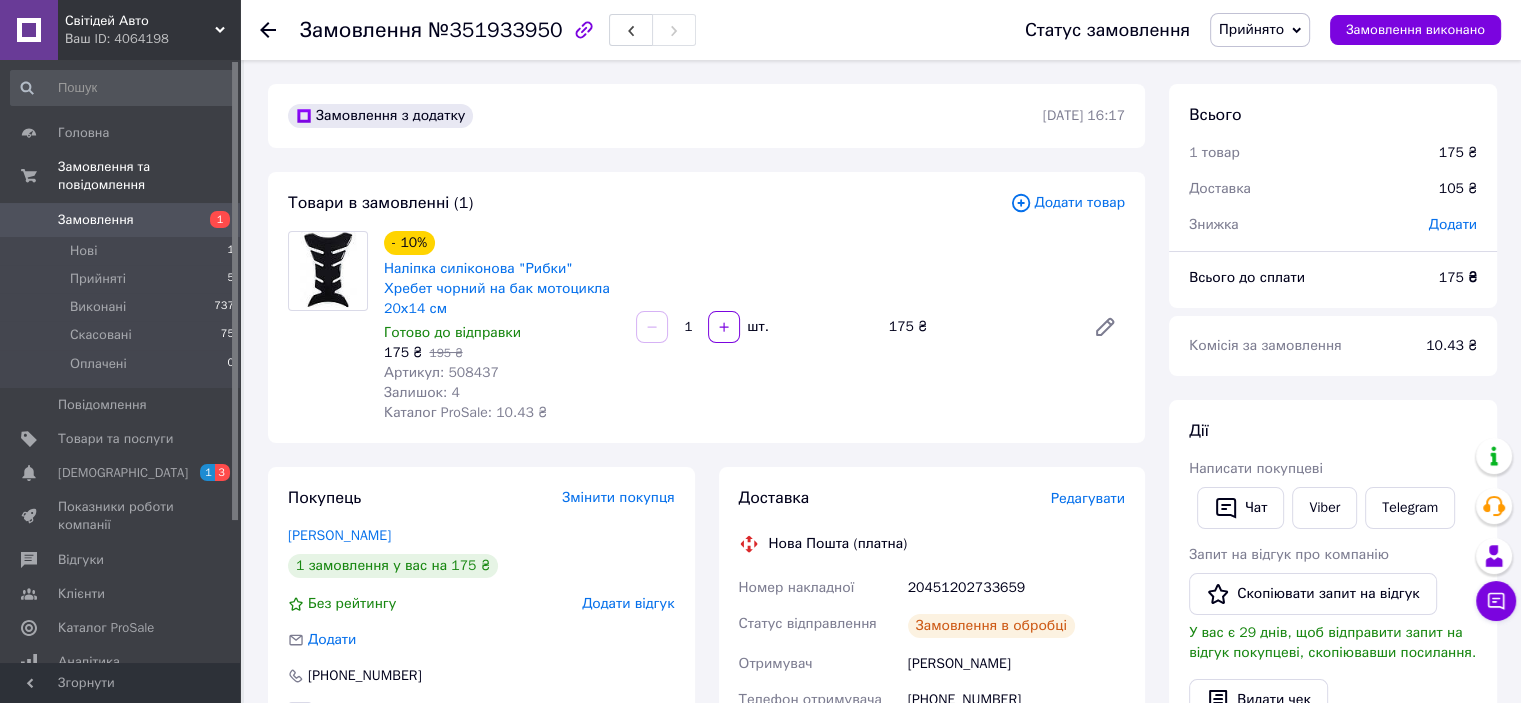 click on "Прийнято" at bounding box center [1251, 29] 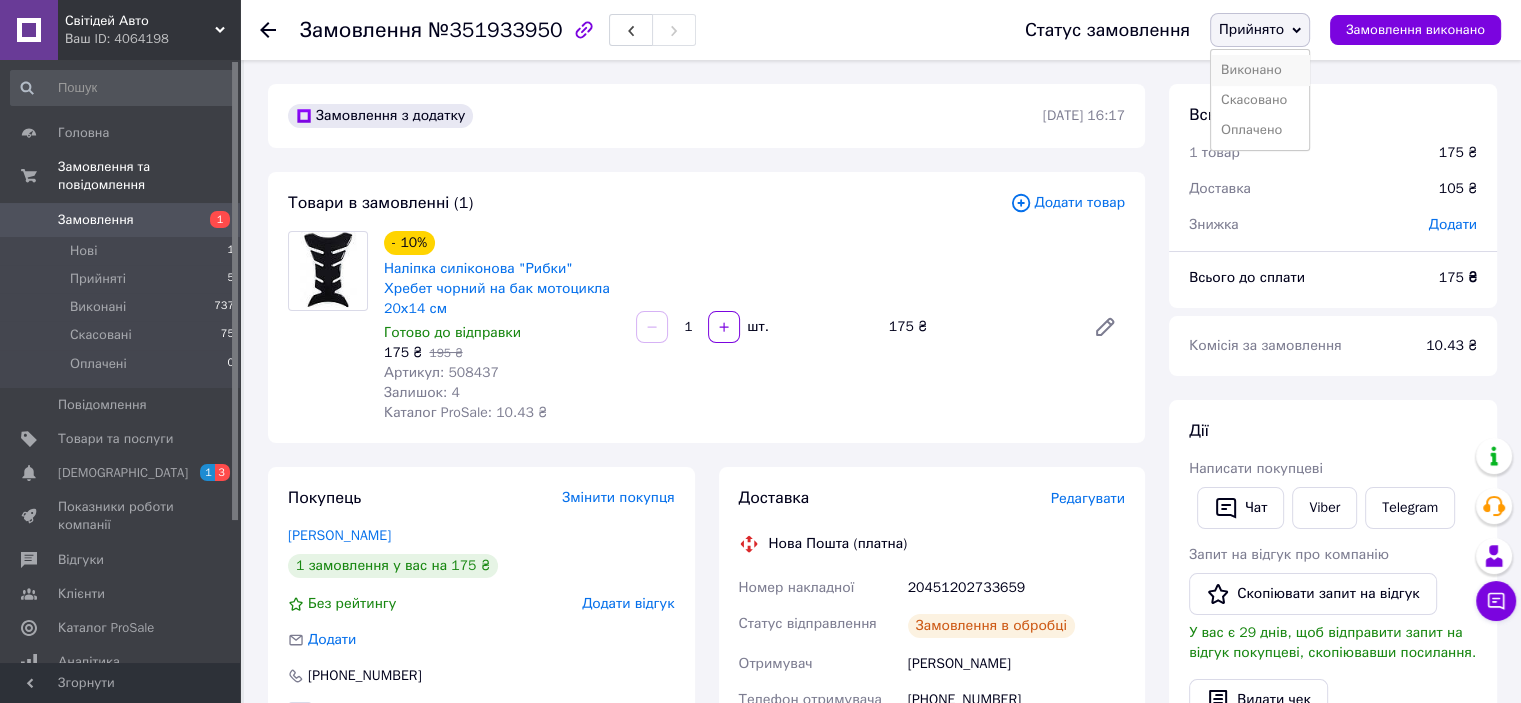 click on "Виконано" at bounding box center [1260, 70] 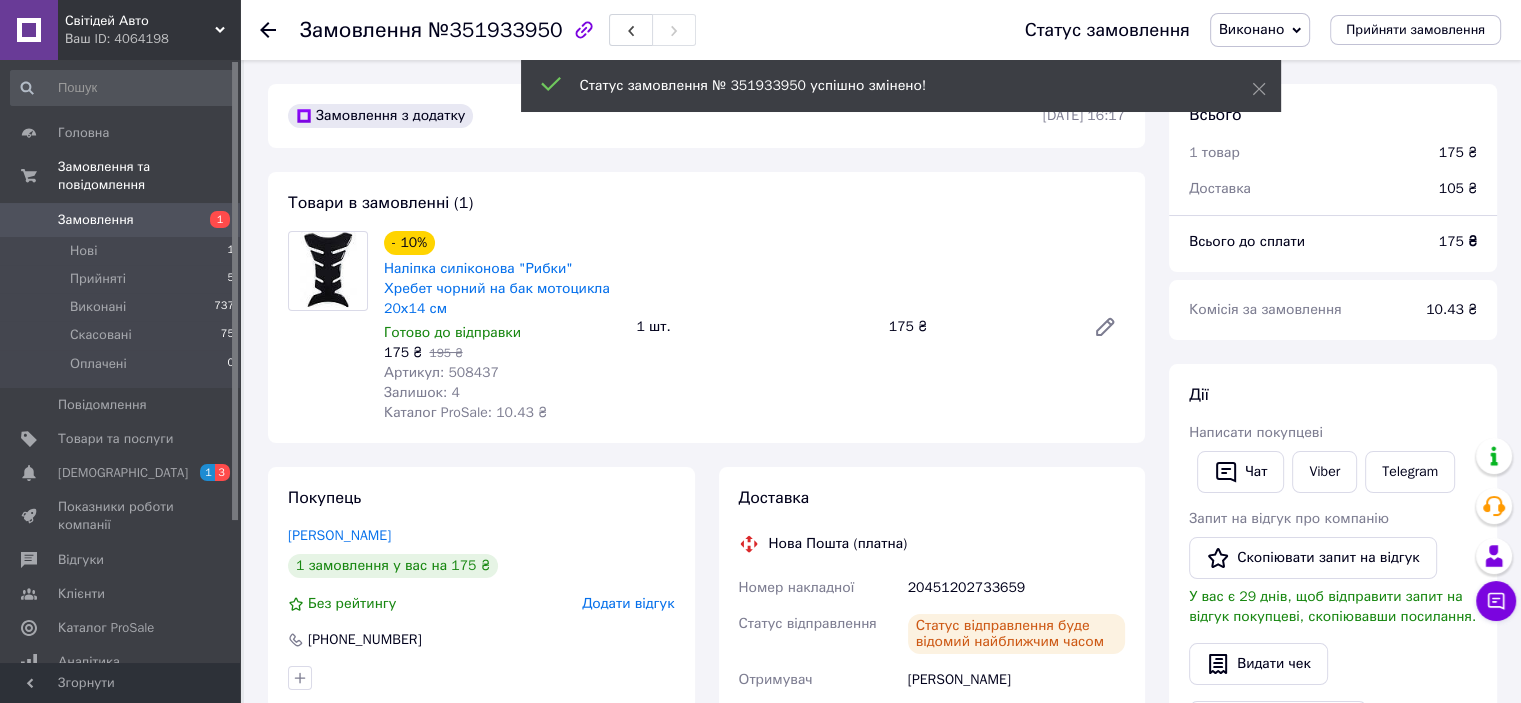 click 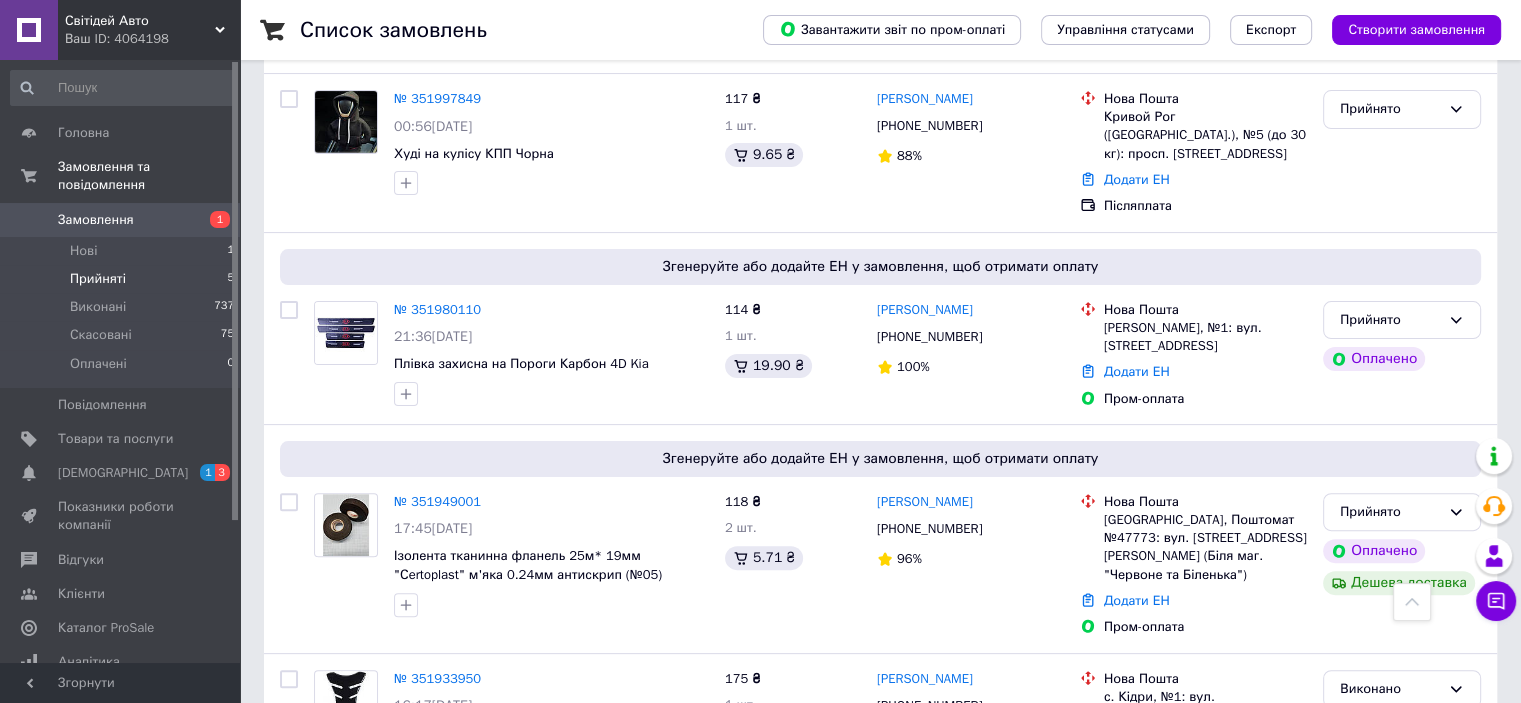 scroll, scrollTop: 543, scrollLeft: 0, axis: vertical 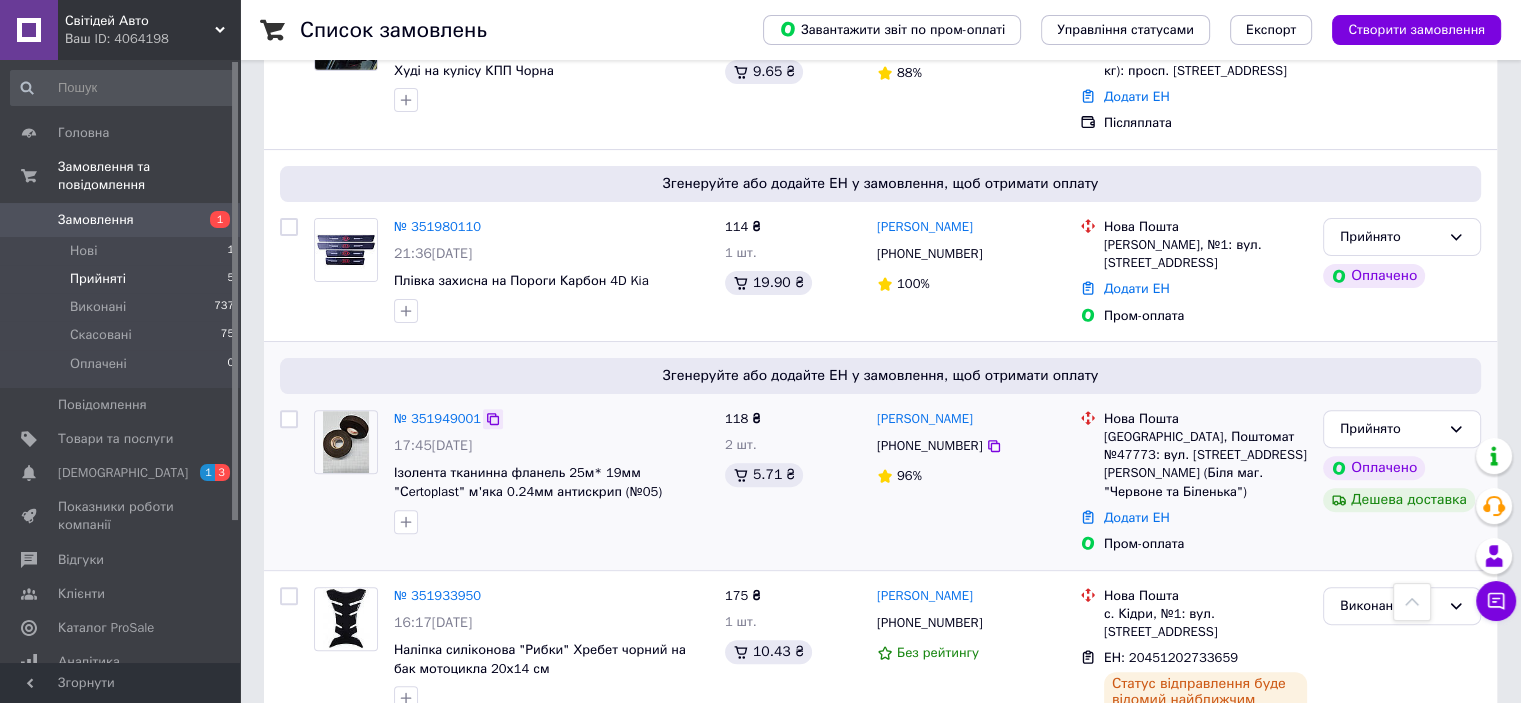 click 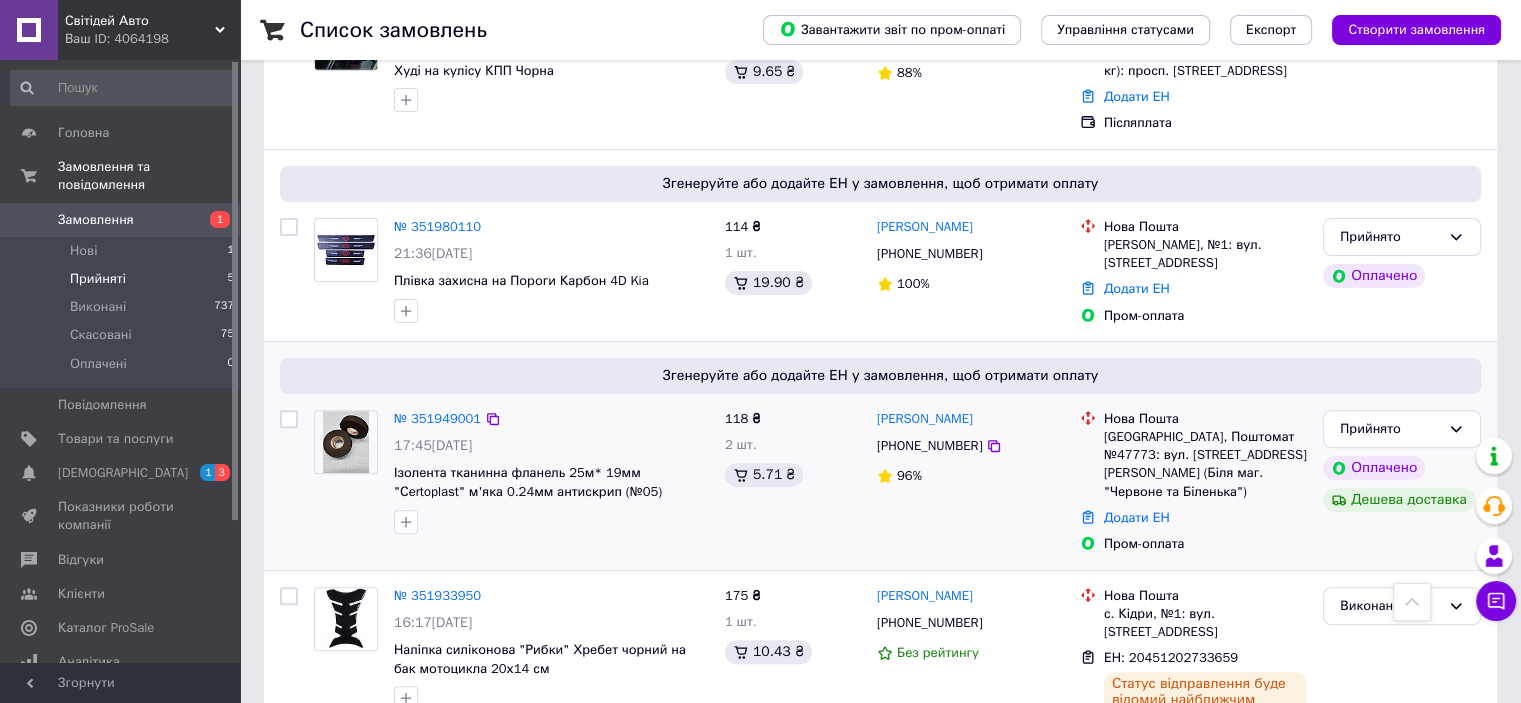 click on "№ 351949001" at bounding box center [437, 419] 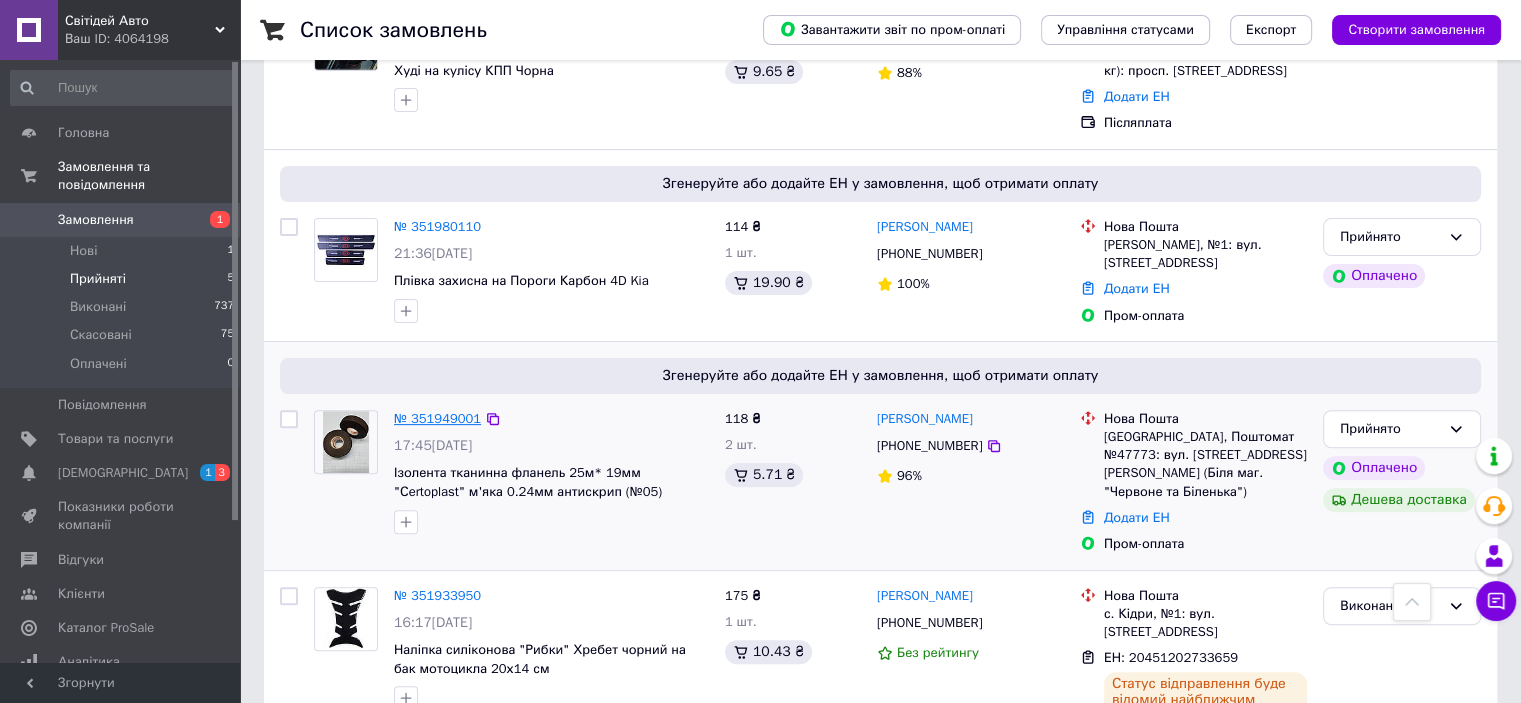 click on "№ 351949001" at bounding box center [437, 418] 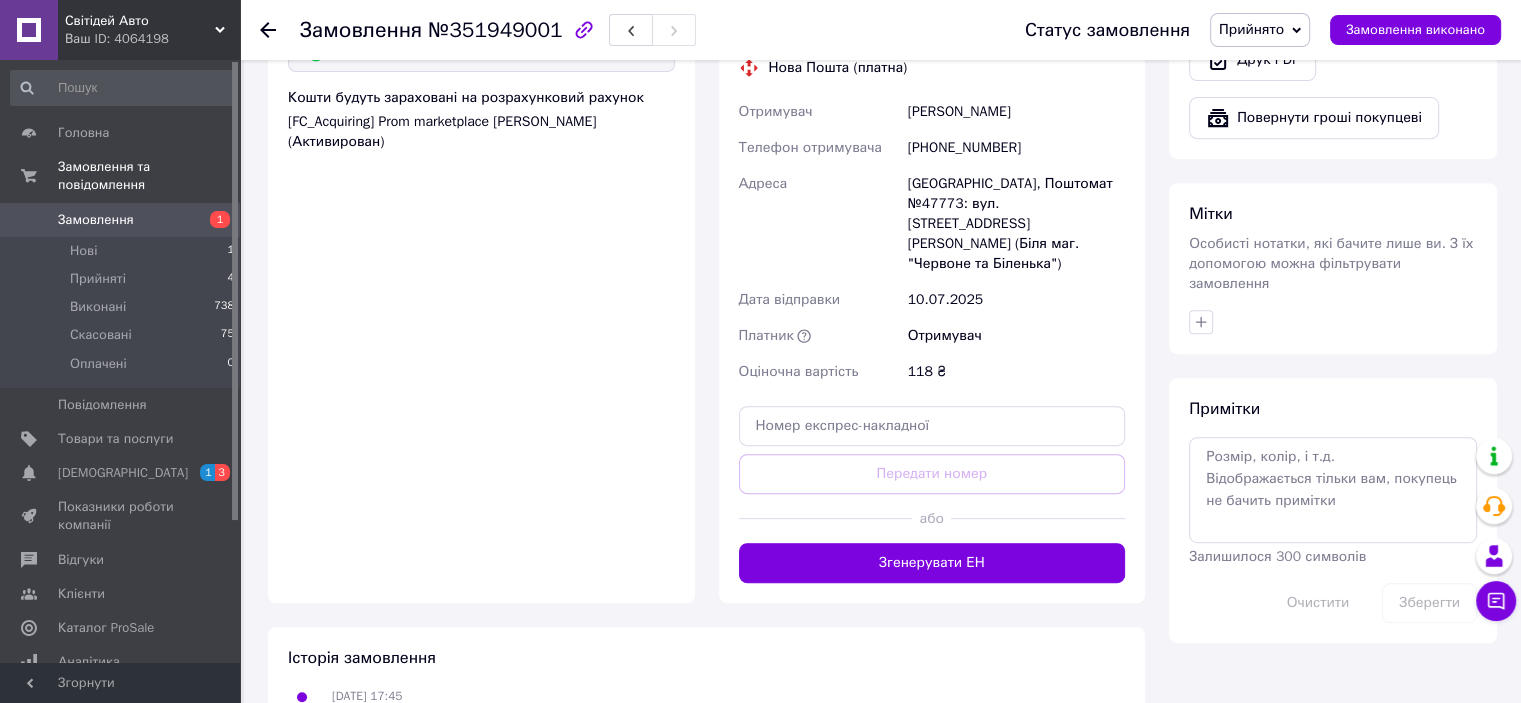 scroll, scrollTop: 843, scrollLeft: 0, axis: vertical 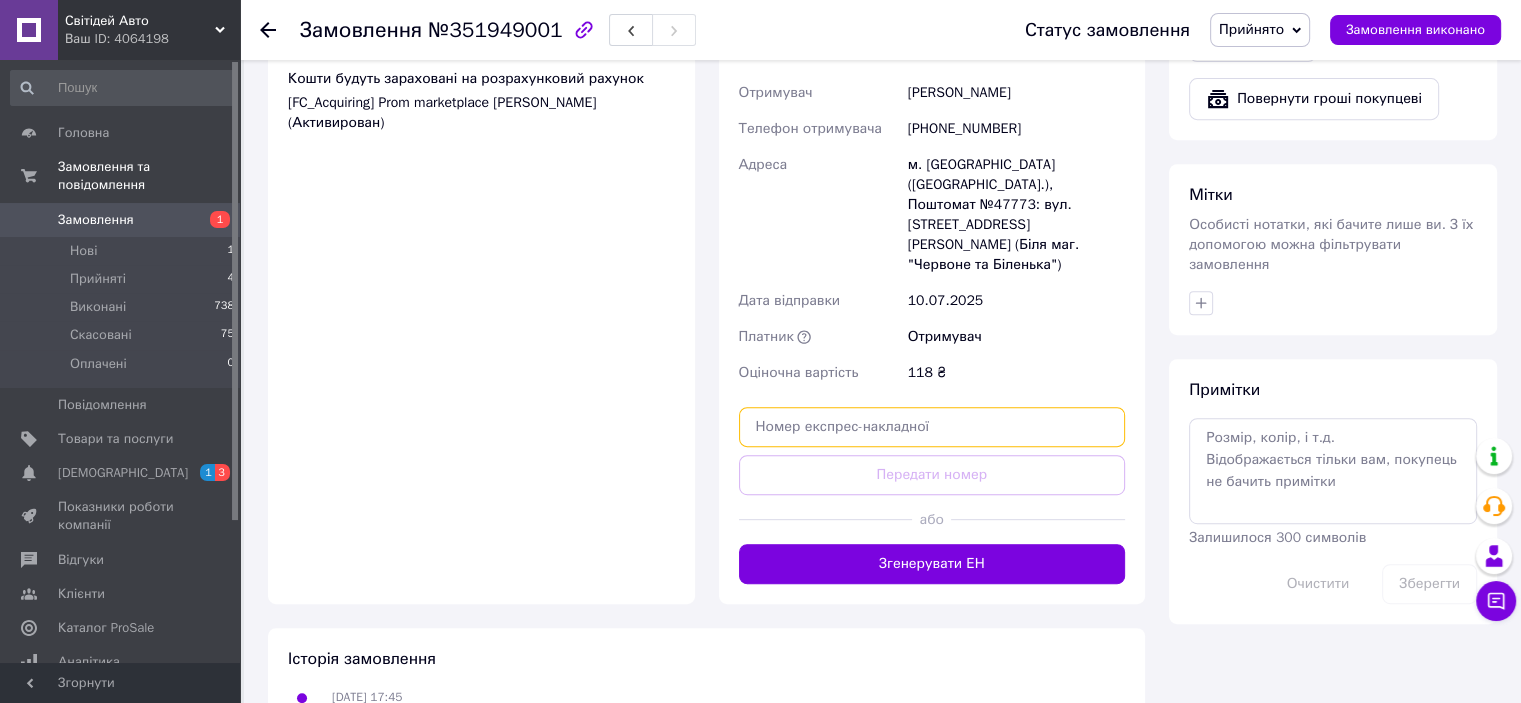 paste on "20451202733629" 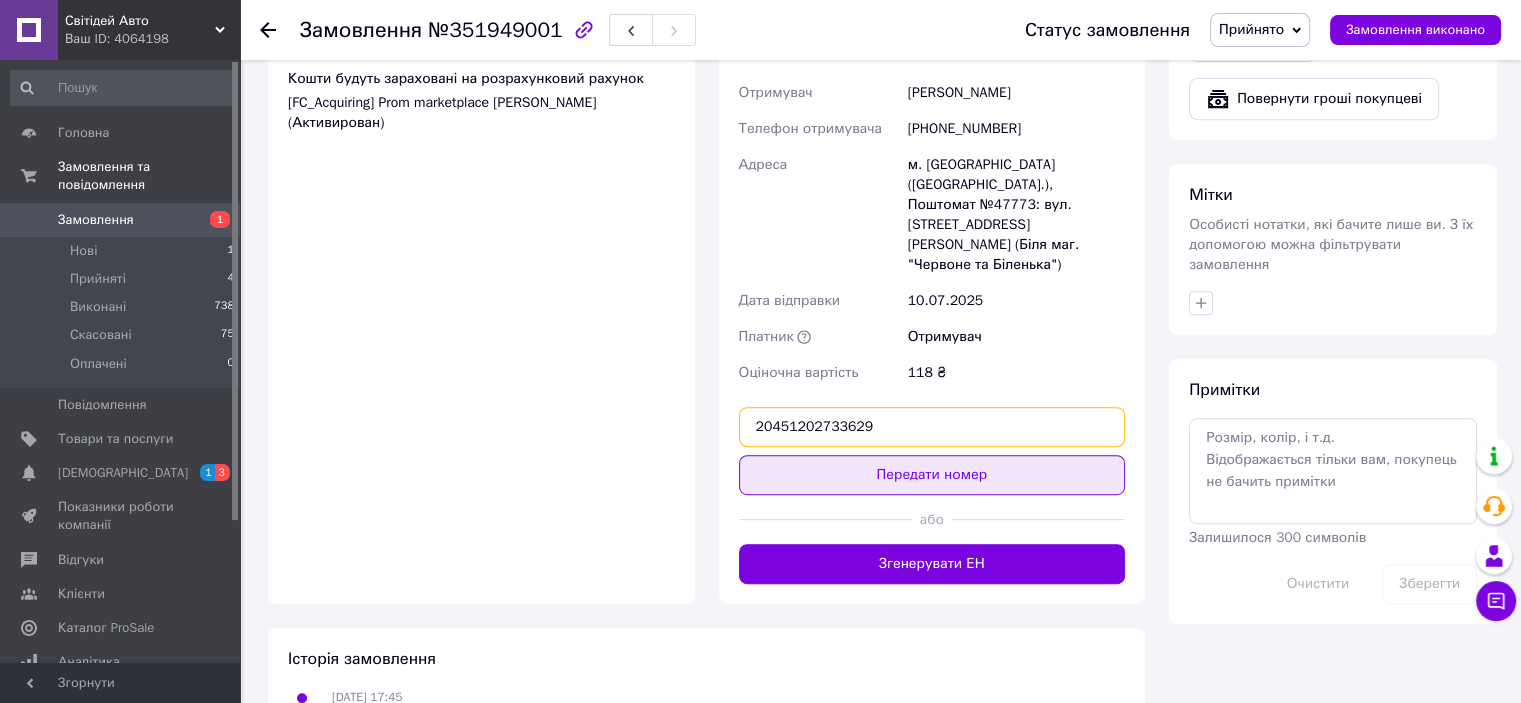 type on "20451202733629" 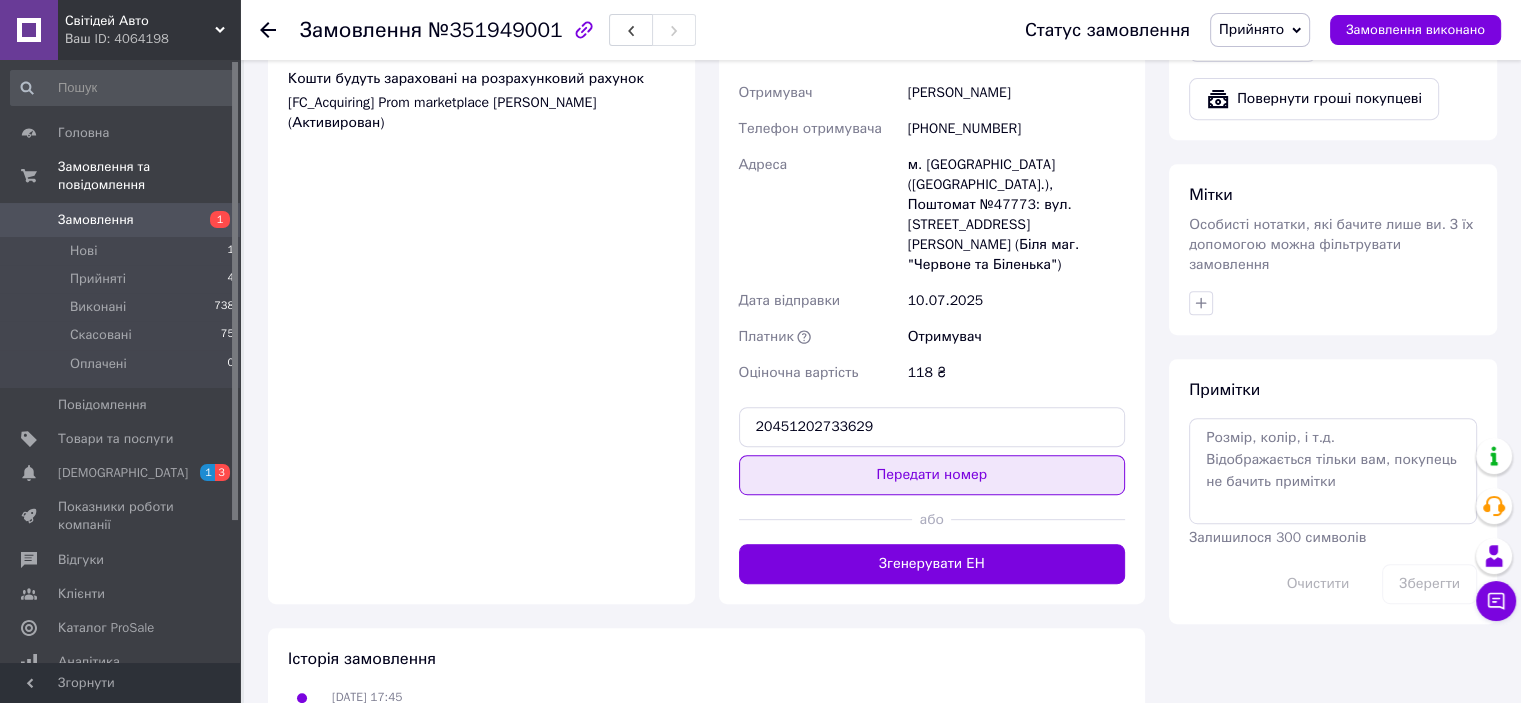 click on "Передати номер" at bounding box center (932, 475) 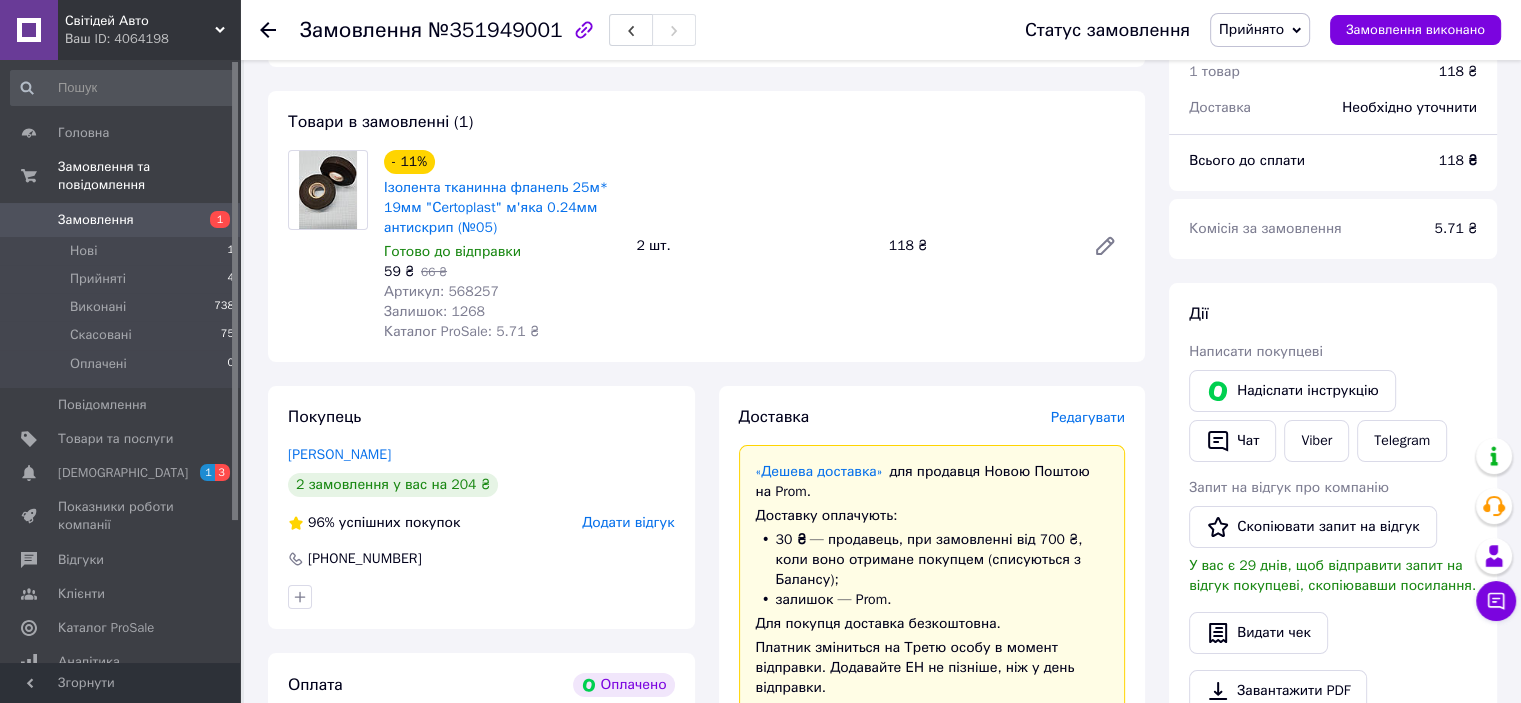scroll, scrollTop: 0, scrollLeft: 0, axis: both 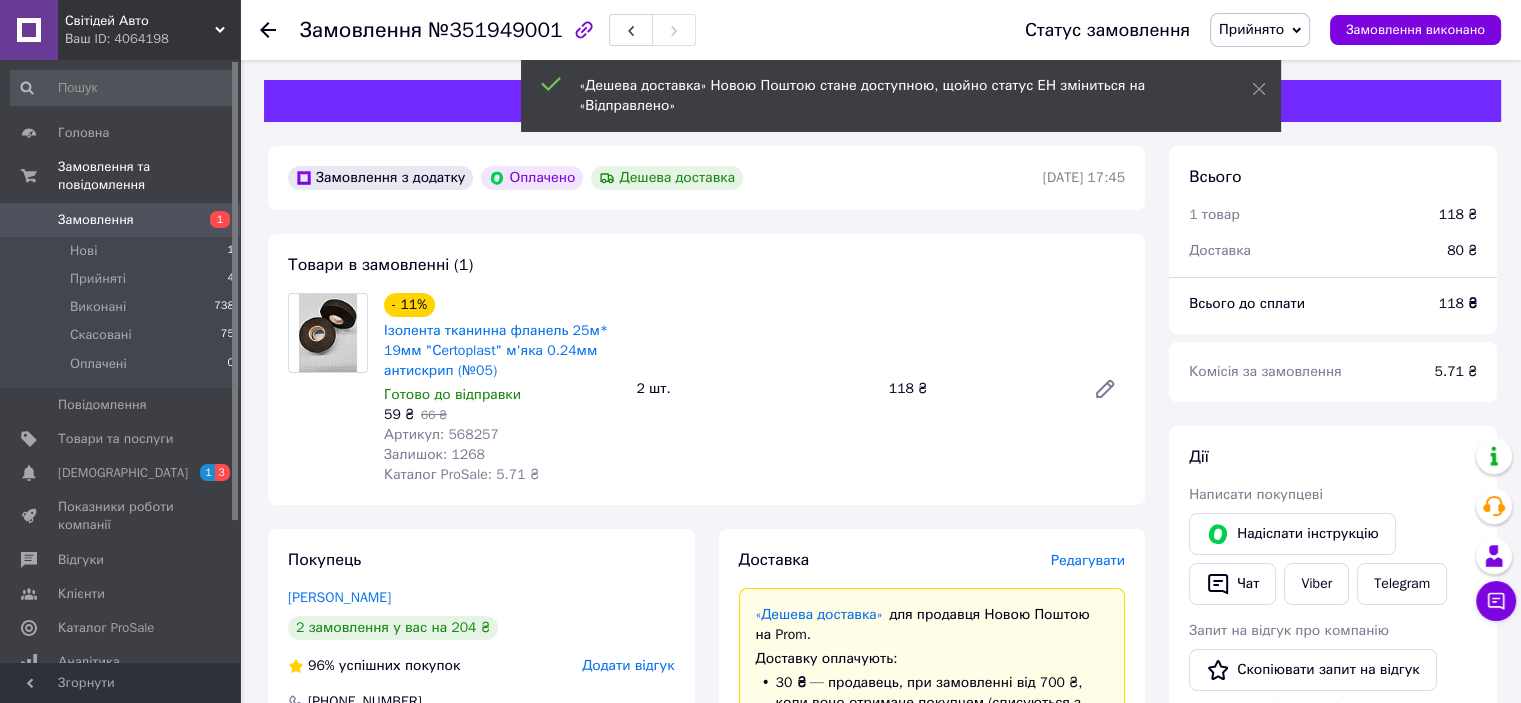 click on "Прийнято" at bounding box center [1260, 30] 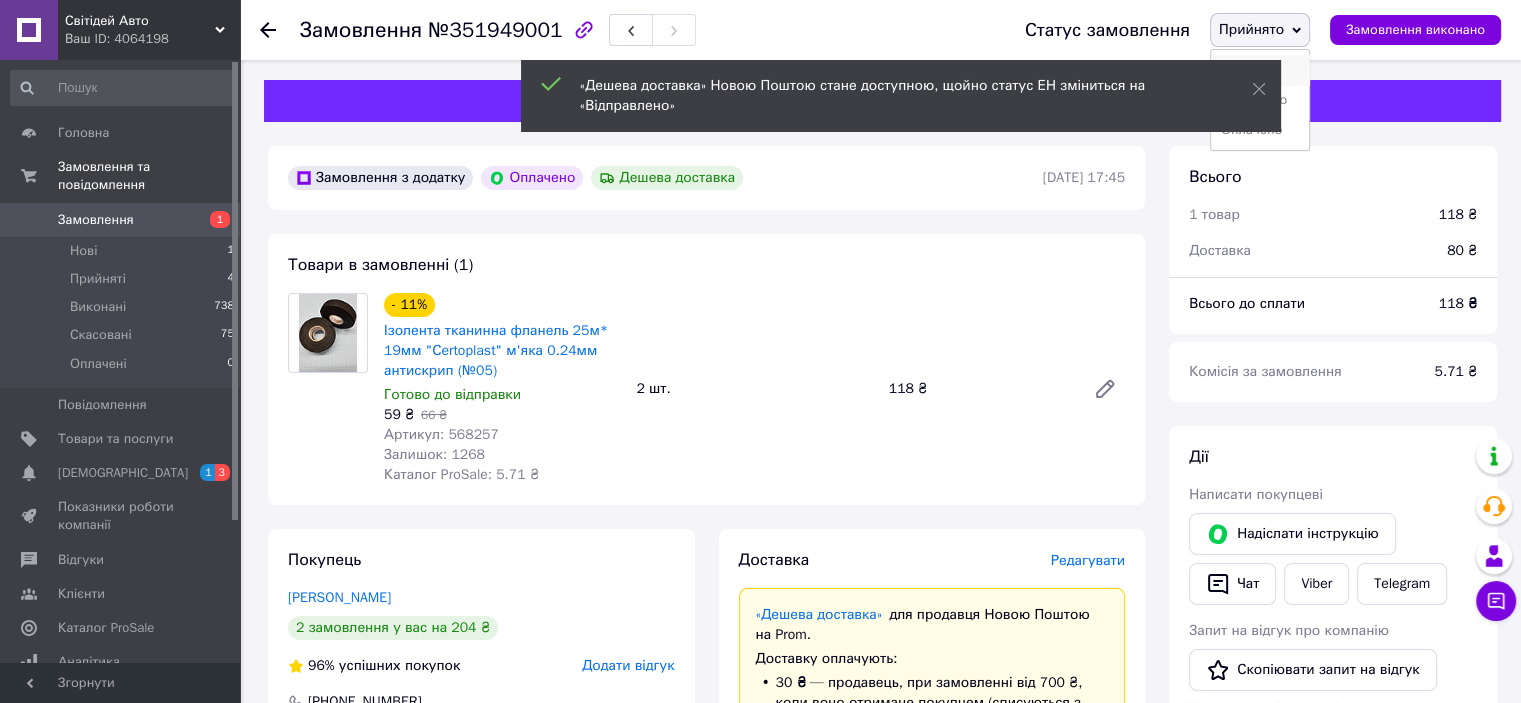 click on "Виконано" at bounding box center (1260, 70) 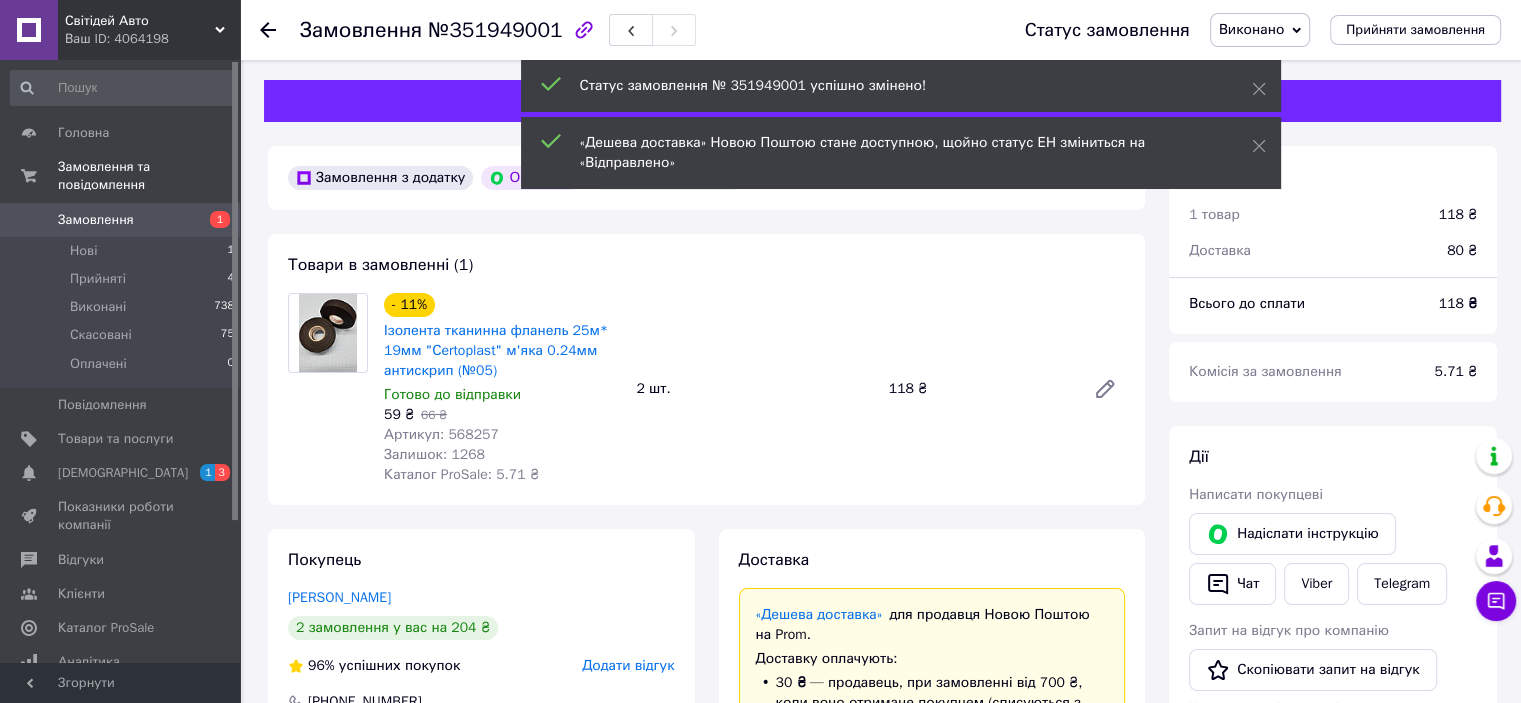 click 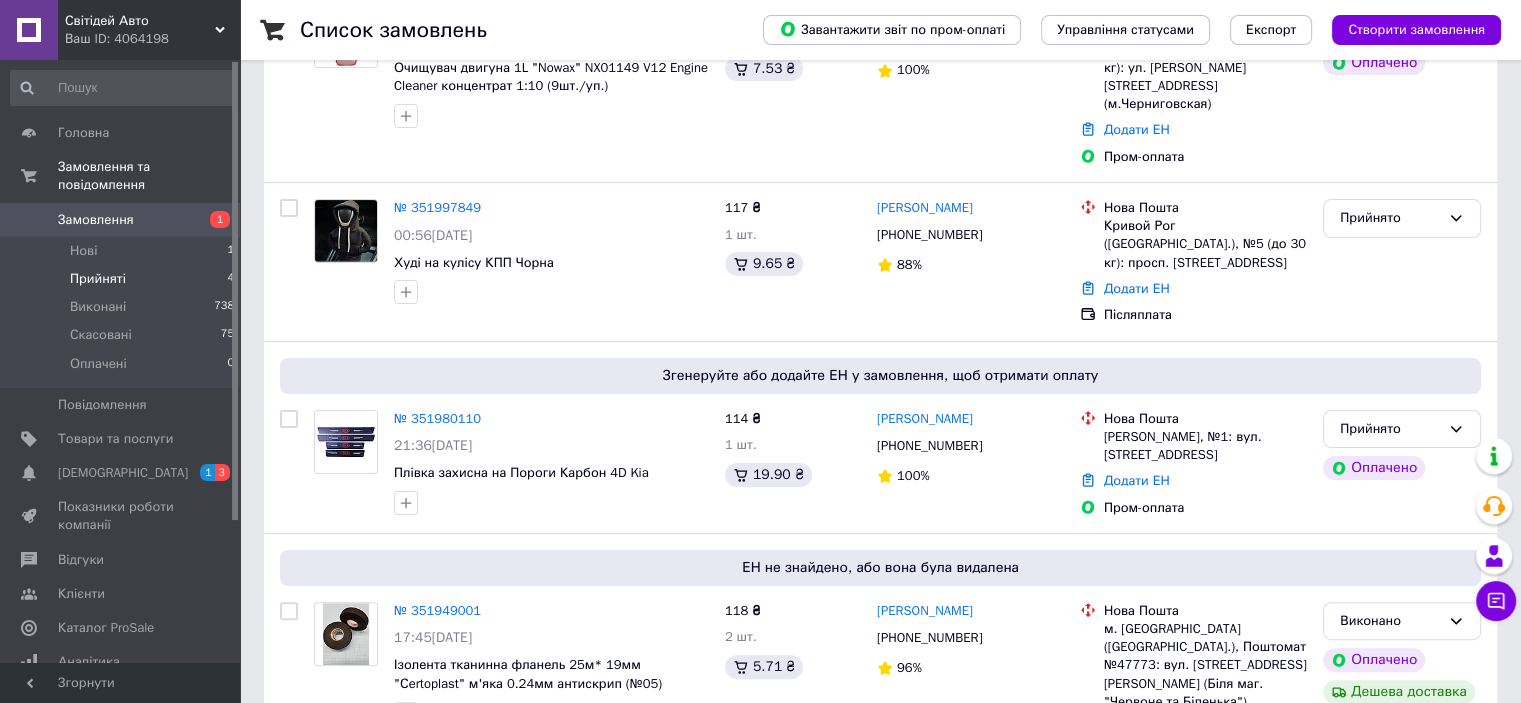 scroll, scrollTop: 439, scrollLeft: 0, axis: vertical 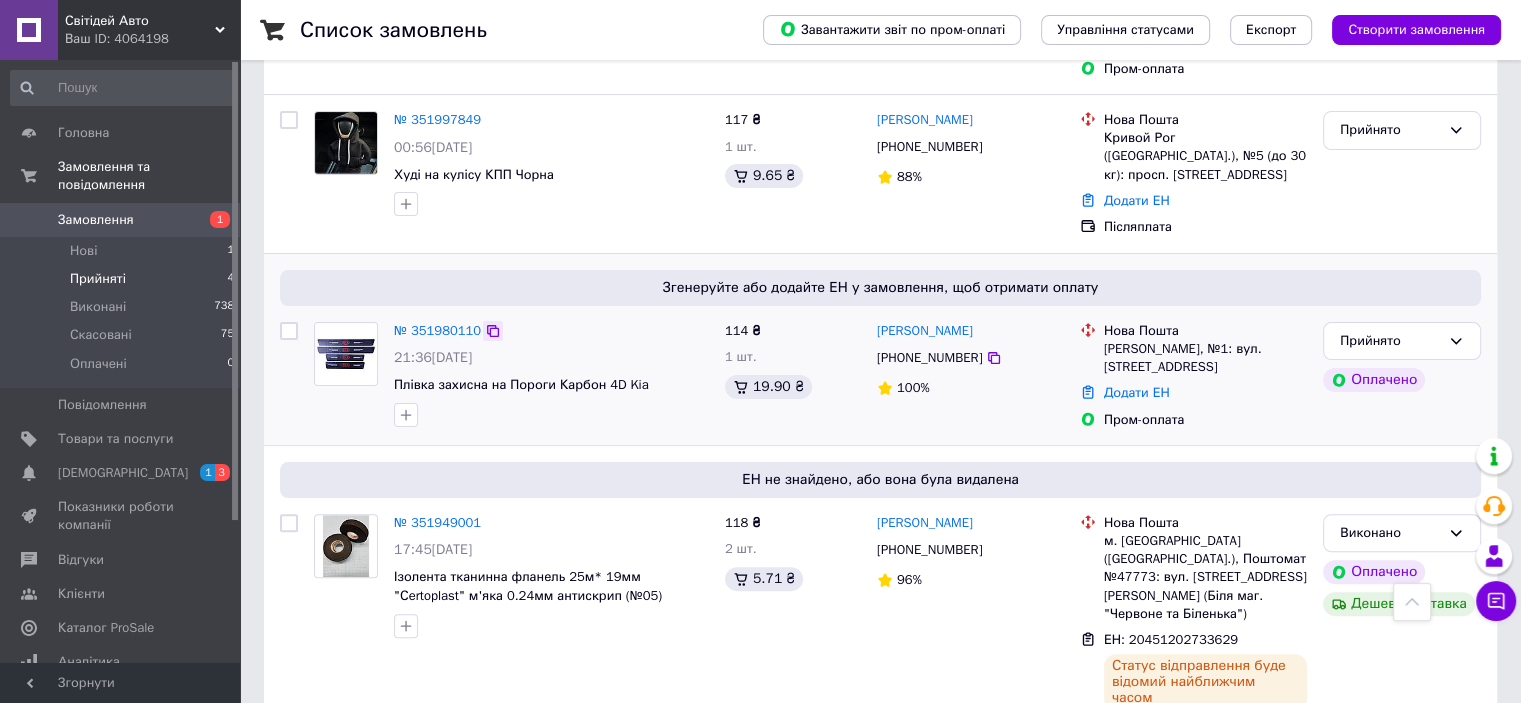 click 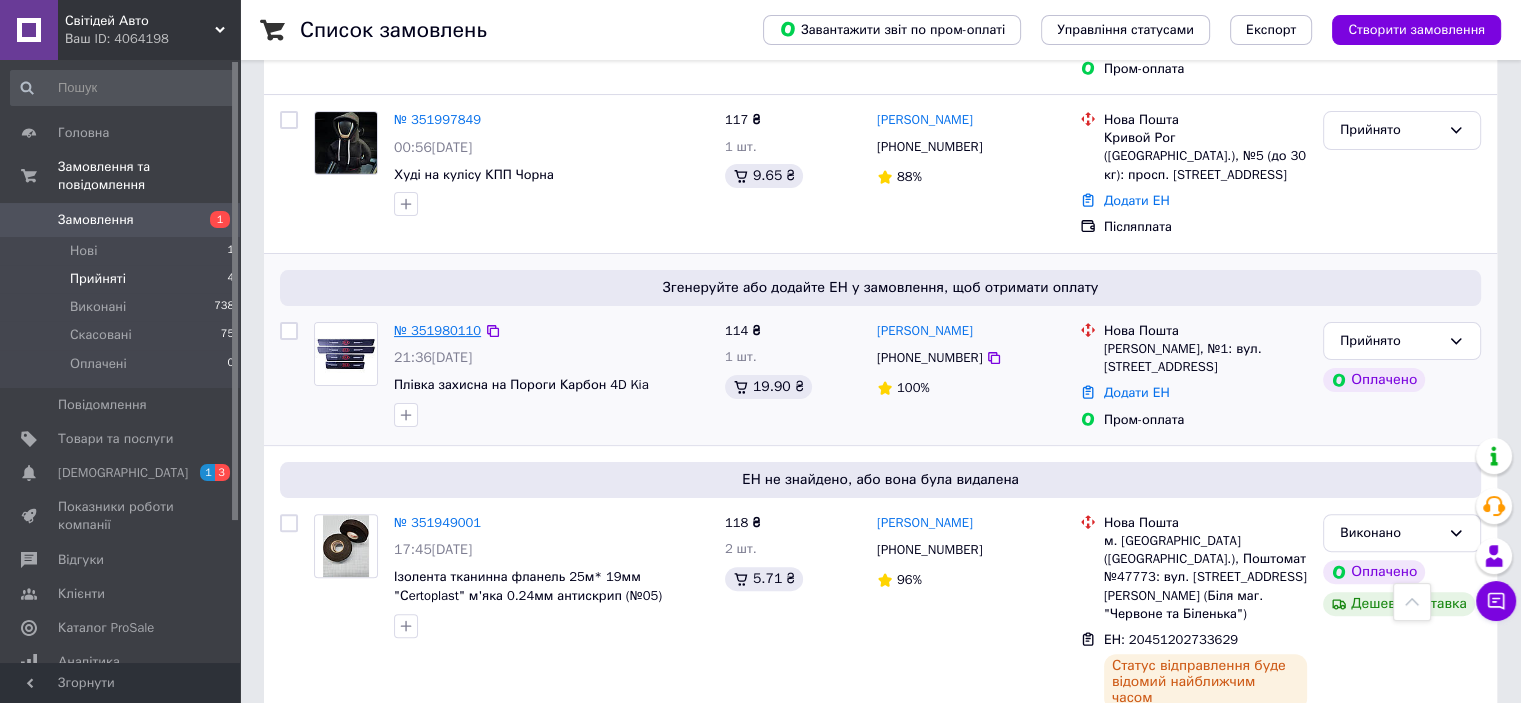click on "№ 351980110" at bounding box center (437, 330) 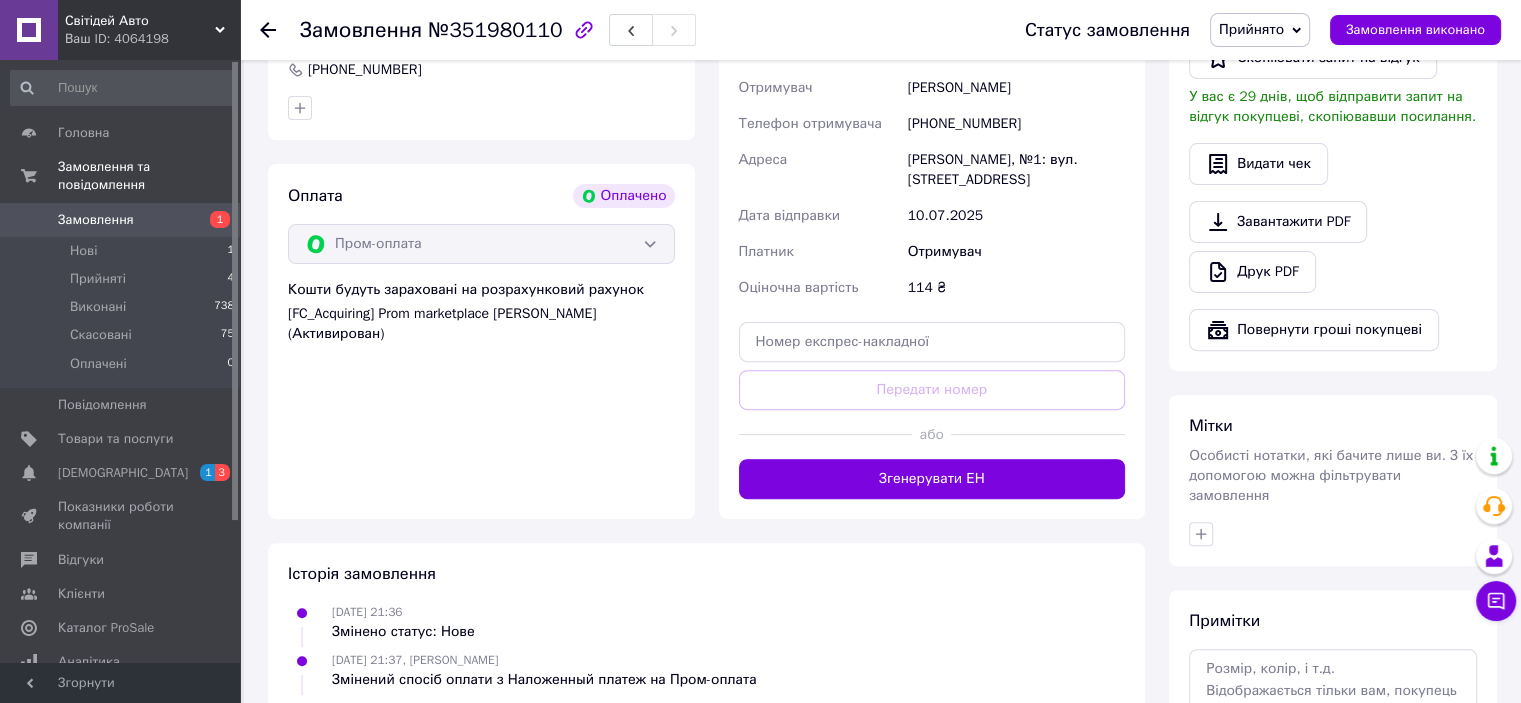scroll, scrollTop: 639, scrollLeft: 0, axis: vertical 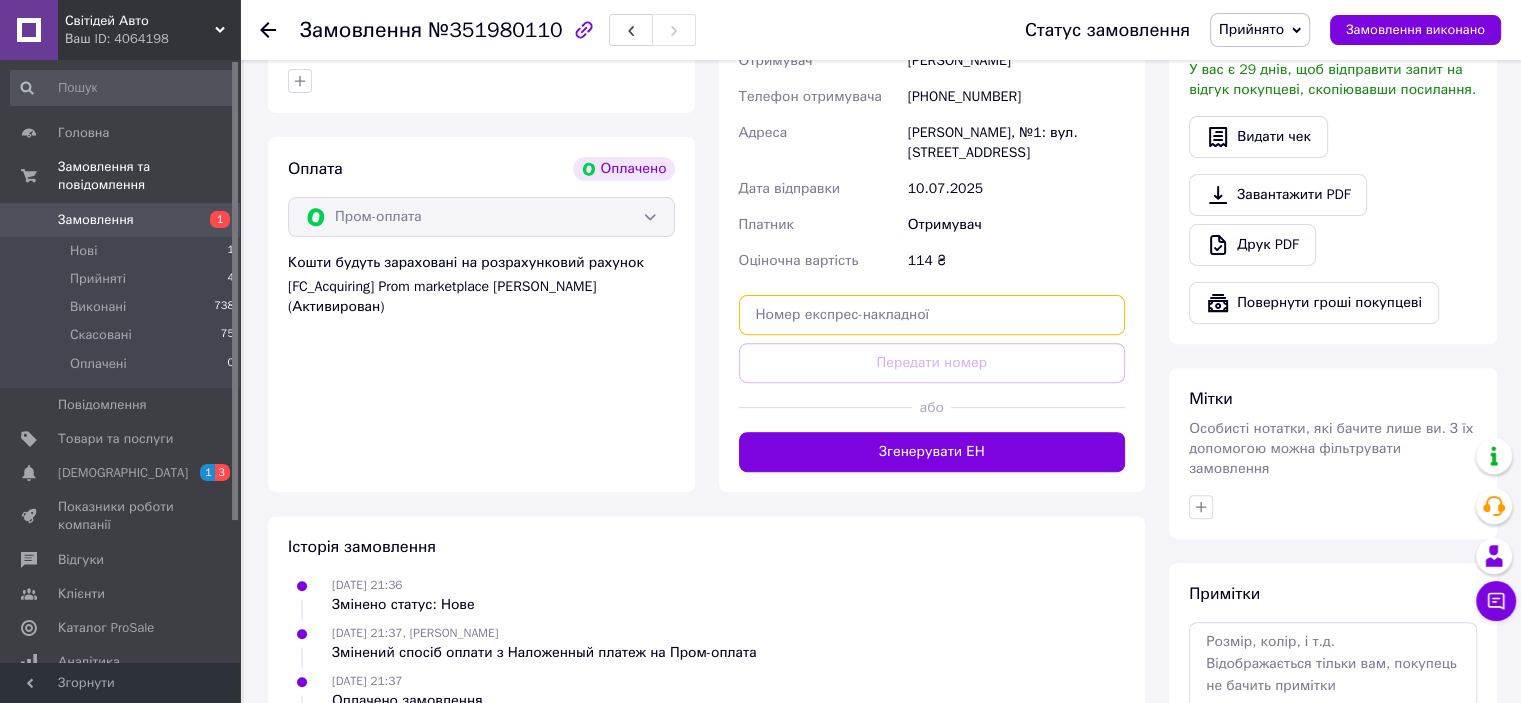 paste on "20451202733593" 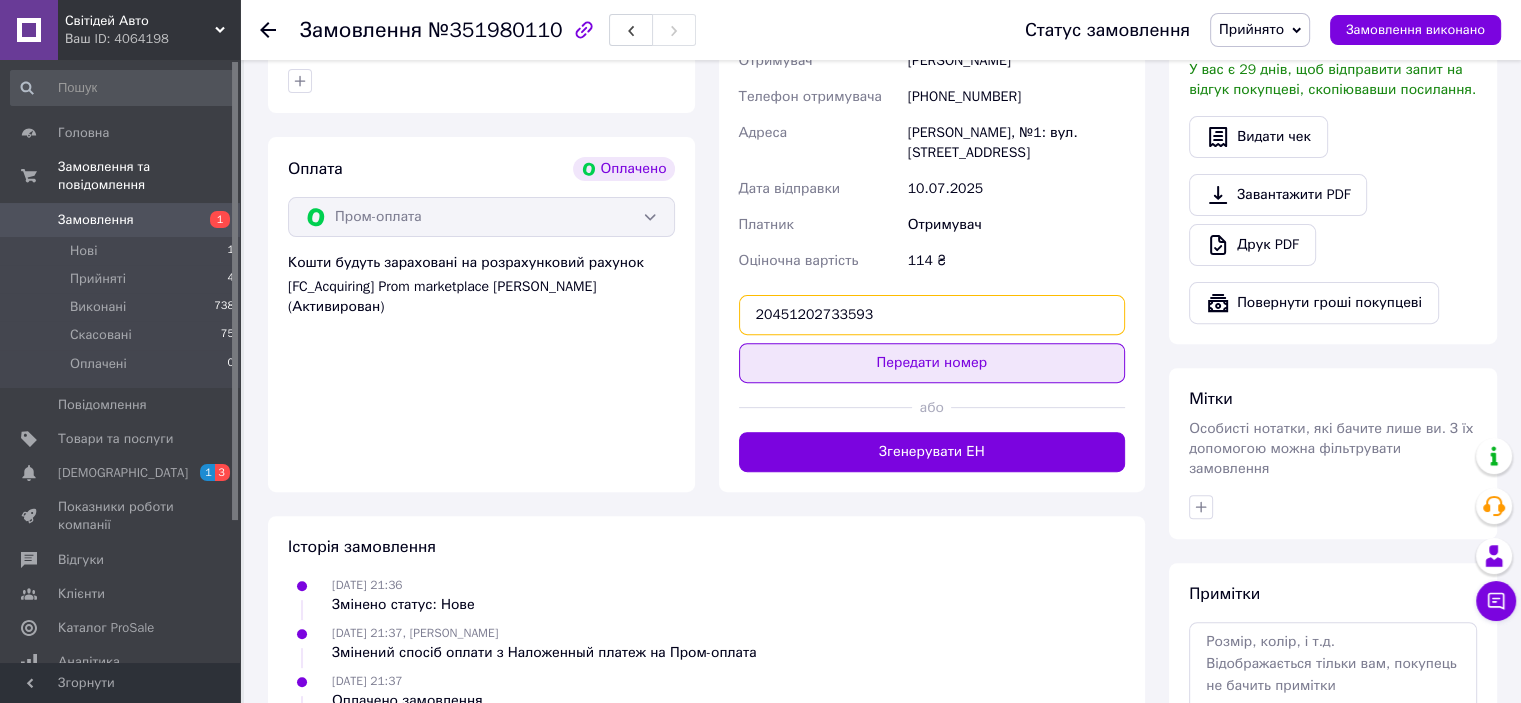 type on "20451202733593" 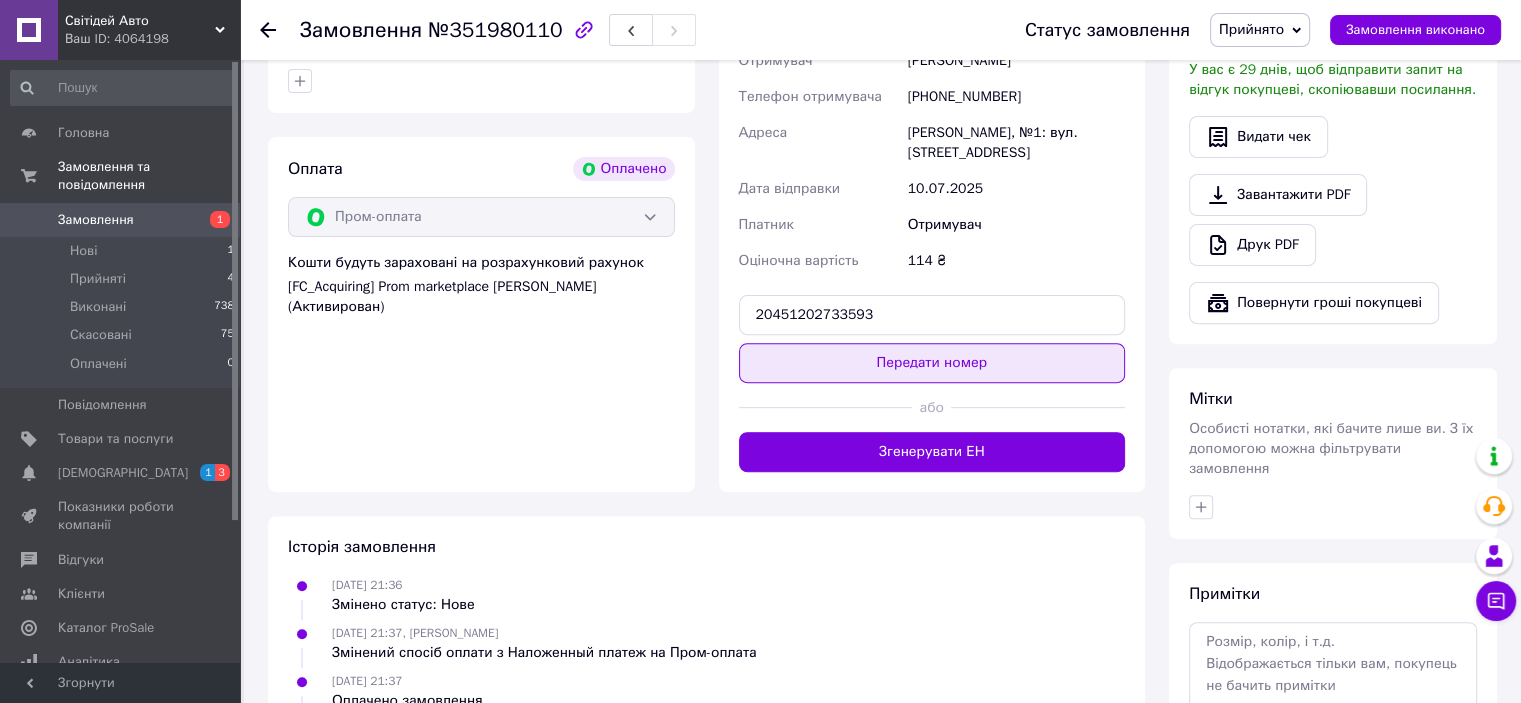 click on "Передати номер" at bounding box center (932, 363) 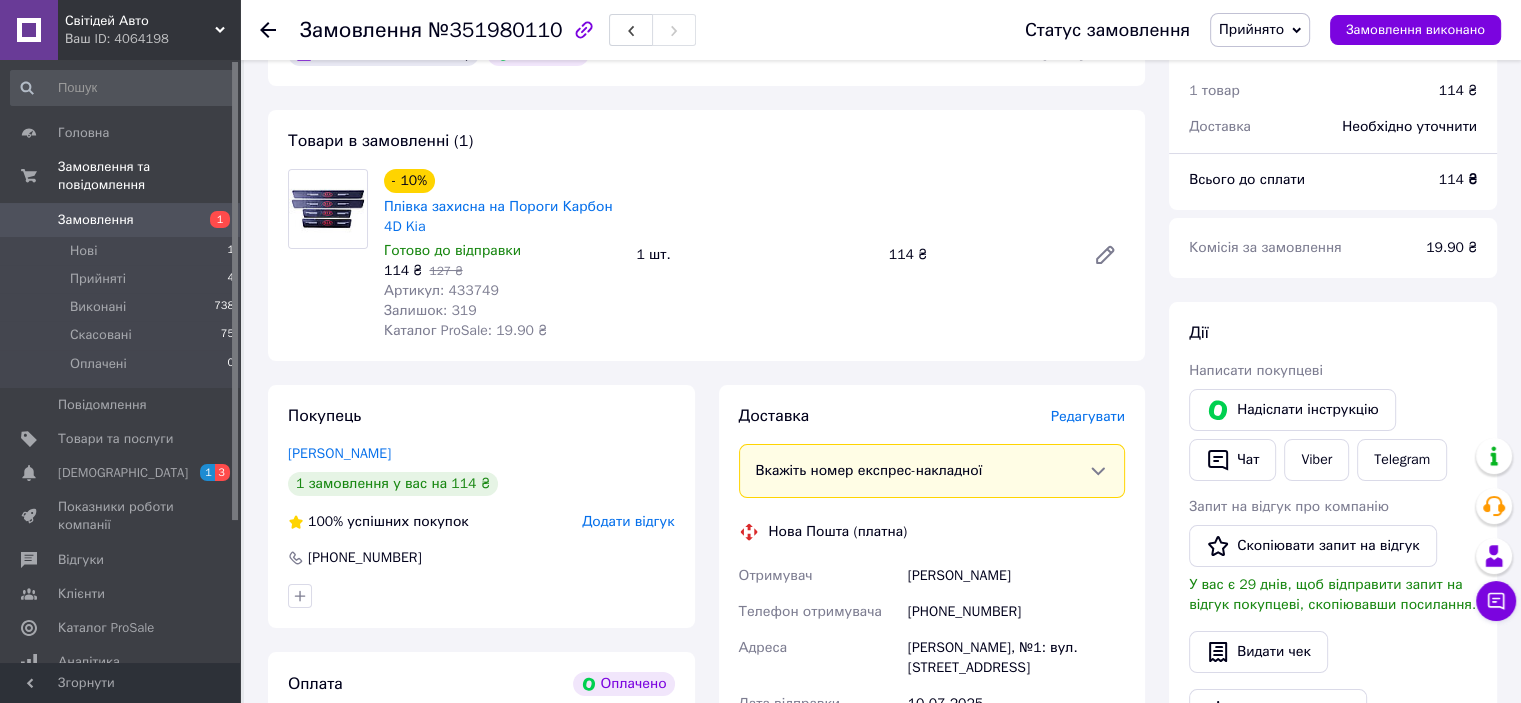 scroll, scrollTop: 39, scrollLeft: 0, axis: vertical 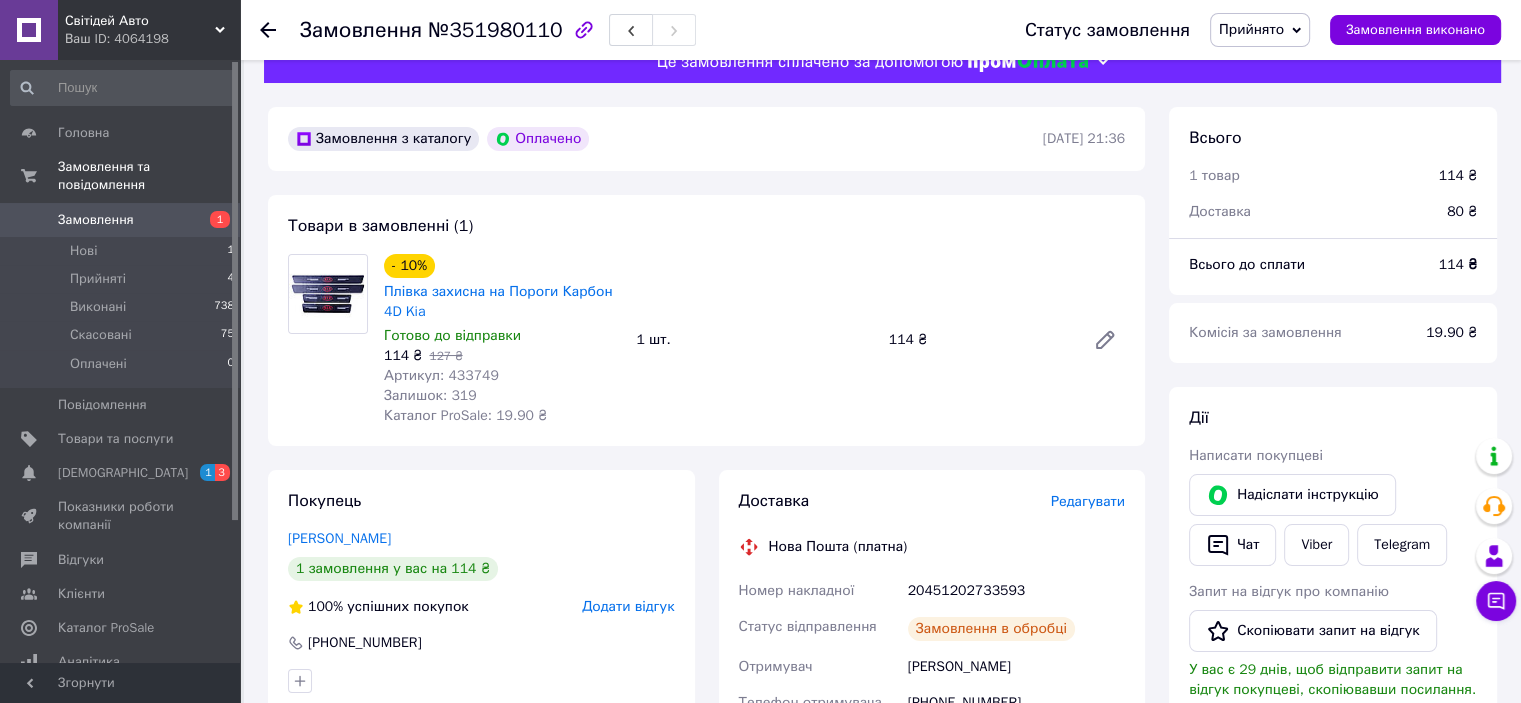 click on "Прийнято" at bounding box center (1251, 29) 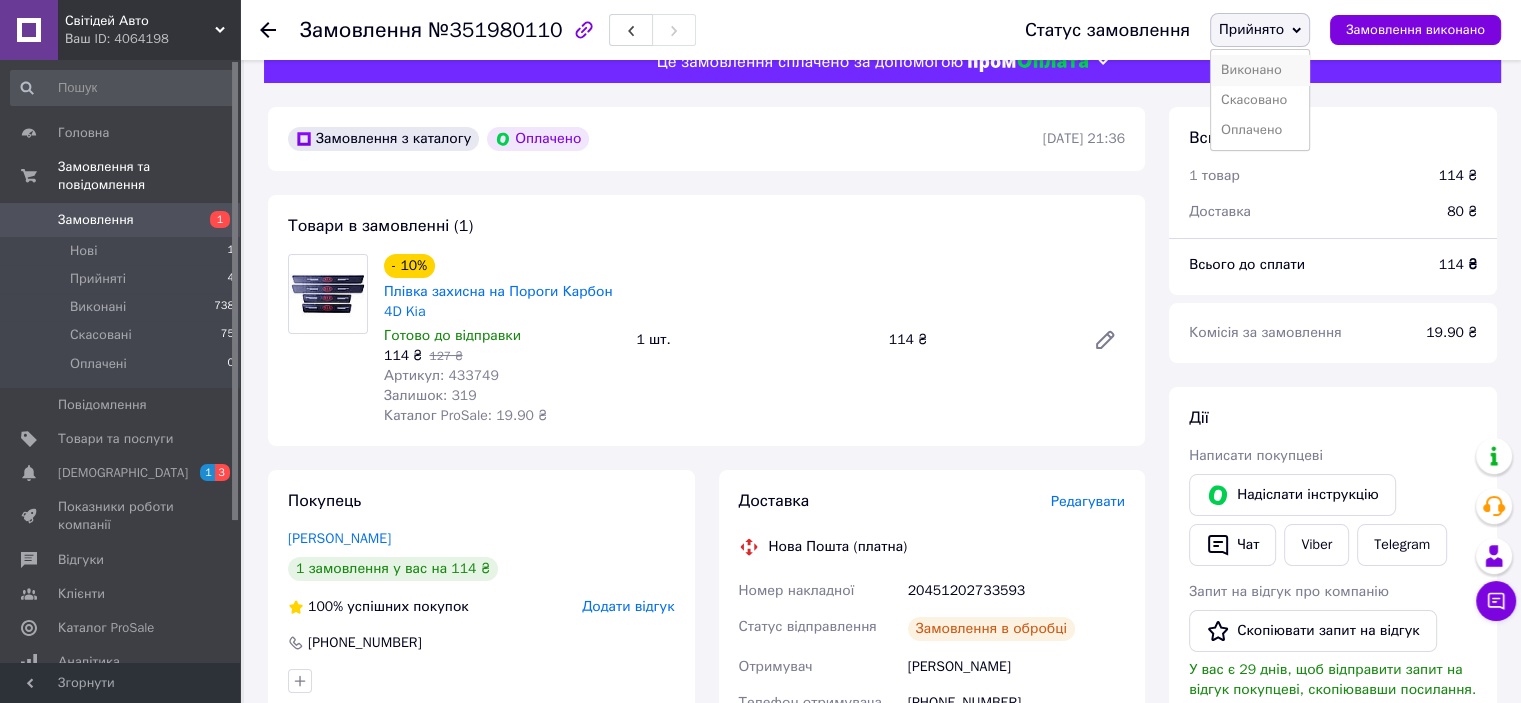 click on "Виконано" at bounding box center (1260, 70) 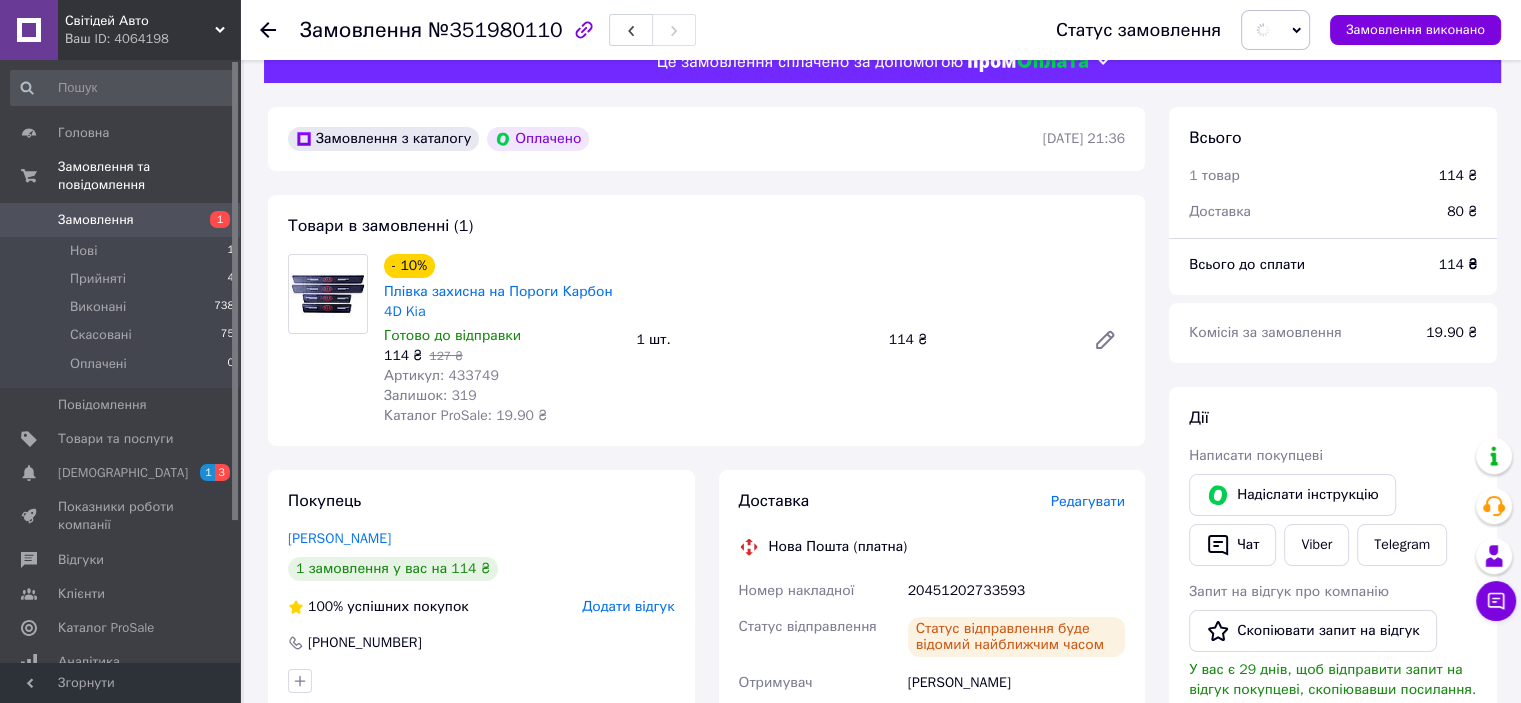 scroll, scrollTop: 0, scrollLeft: 0, axis: both 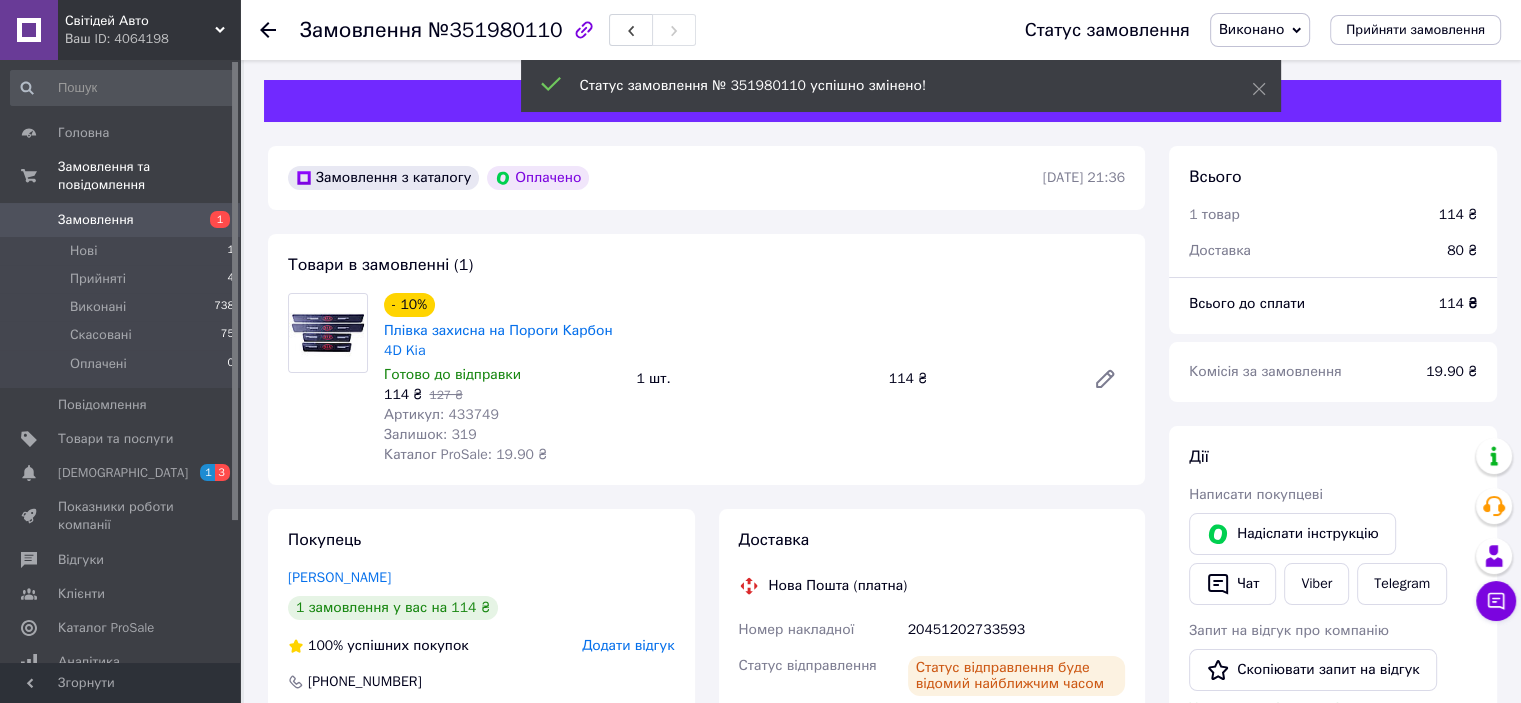 click 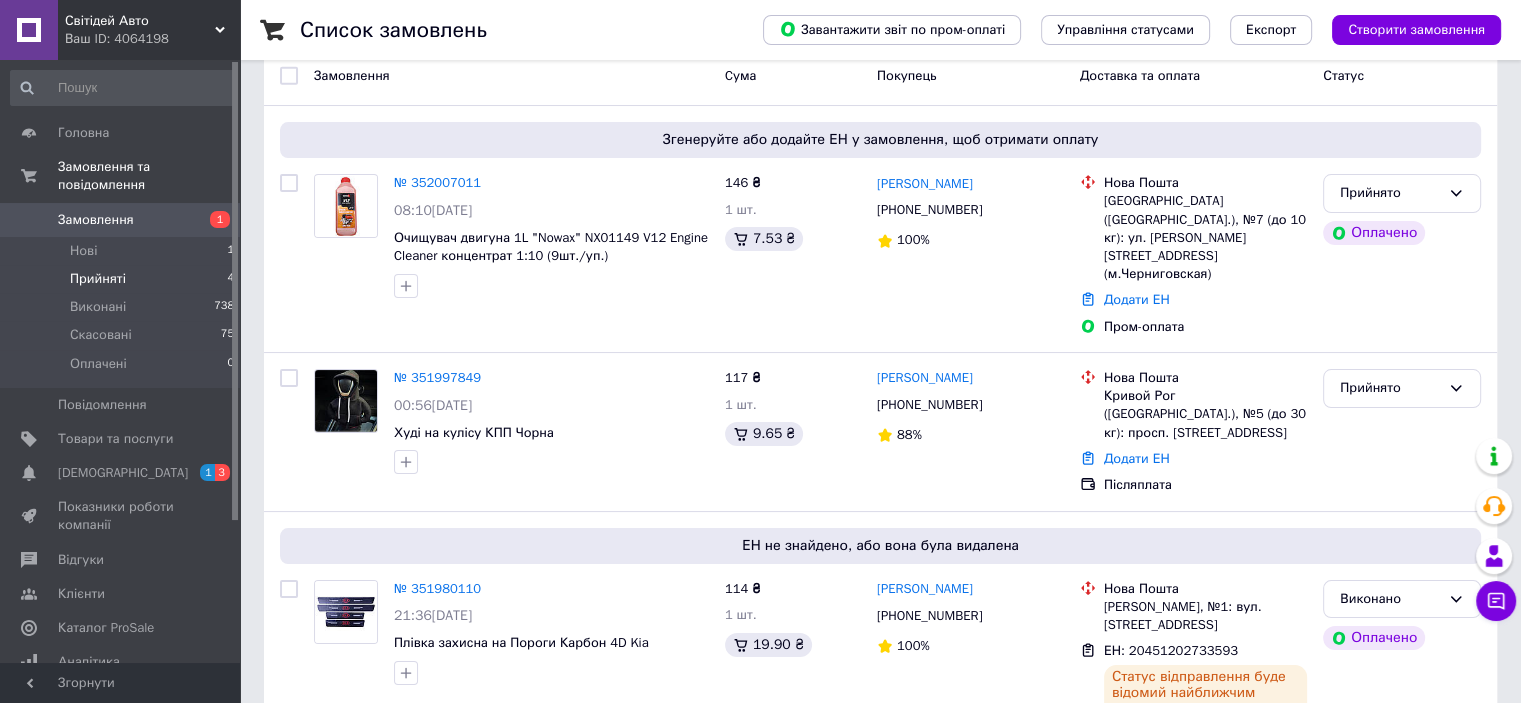scroll, scrollTop: 300, scrollLeft: 0, axis: vertical 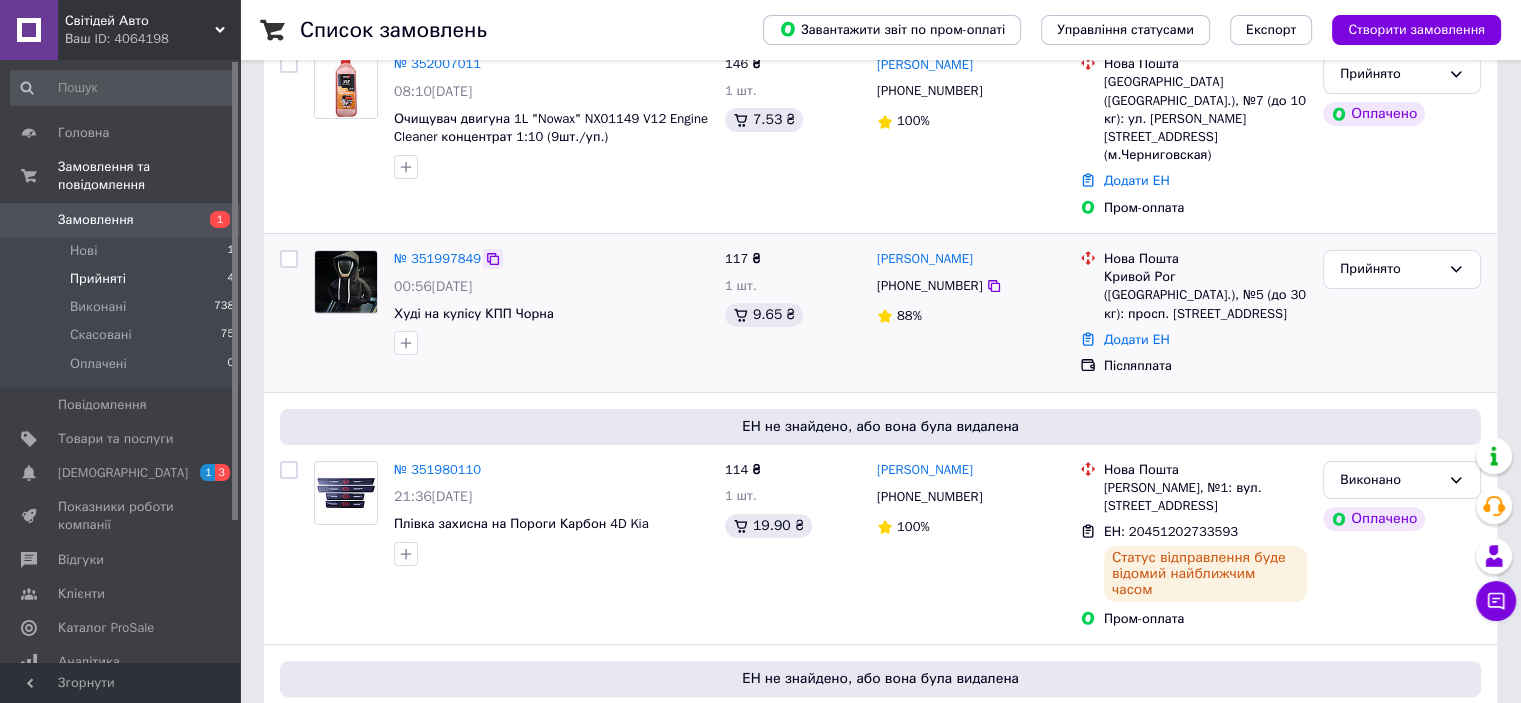 click 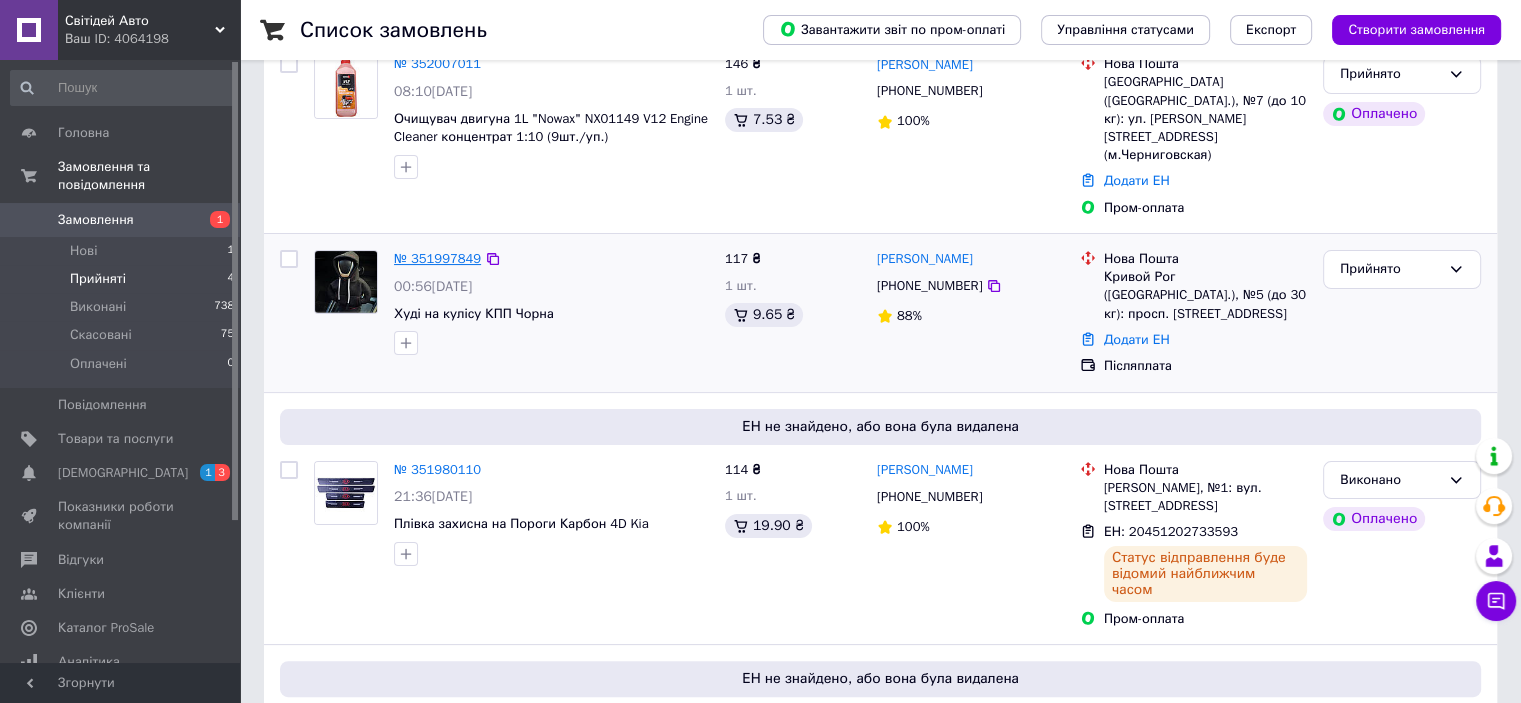 click on "№ 351997849" at bounding box center [437, 258] 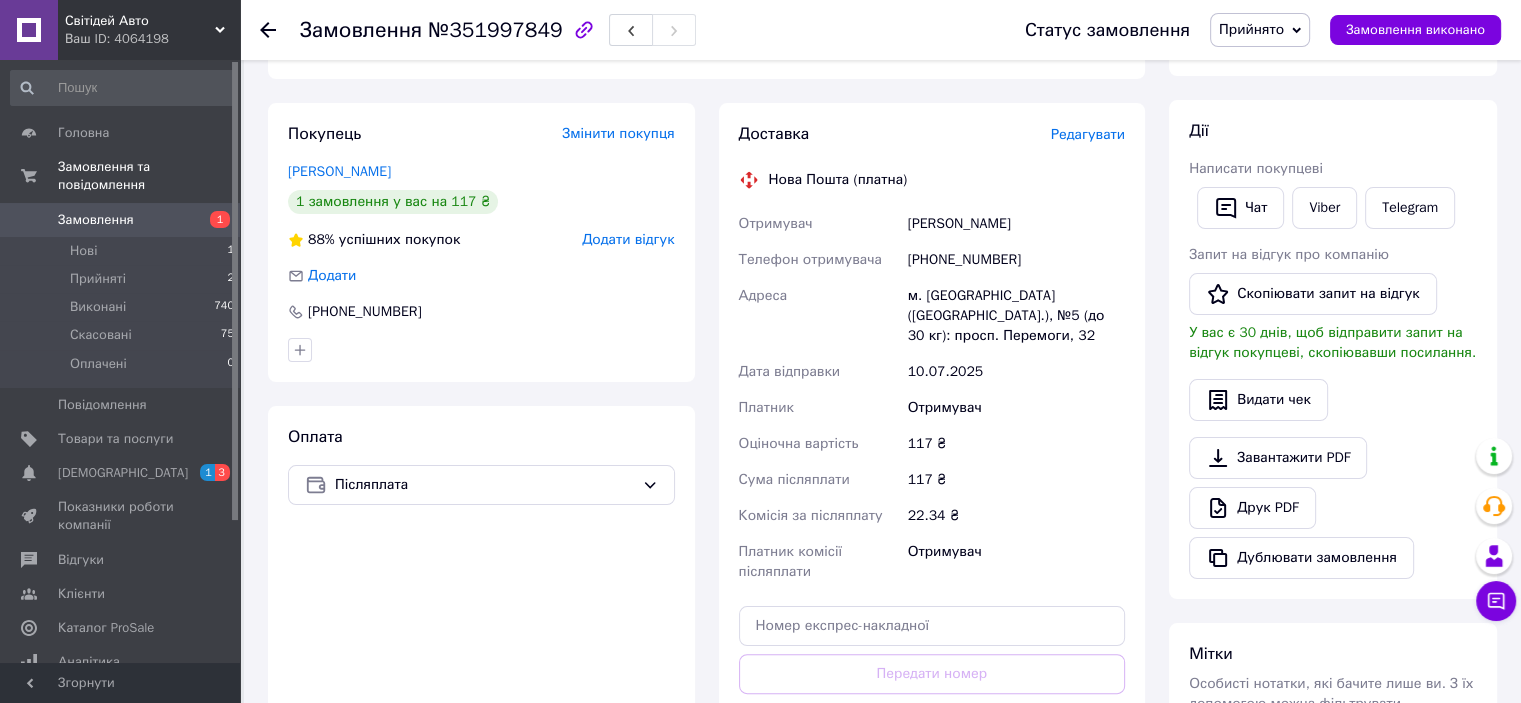 scroll, scrollTop: 500, scrollLeft: 0, axis: vertical 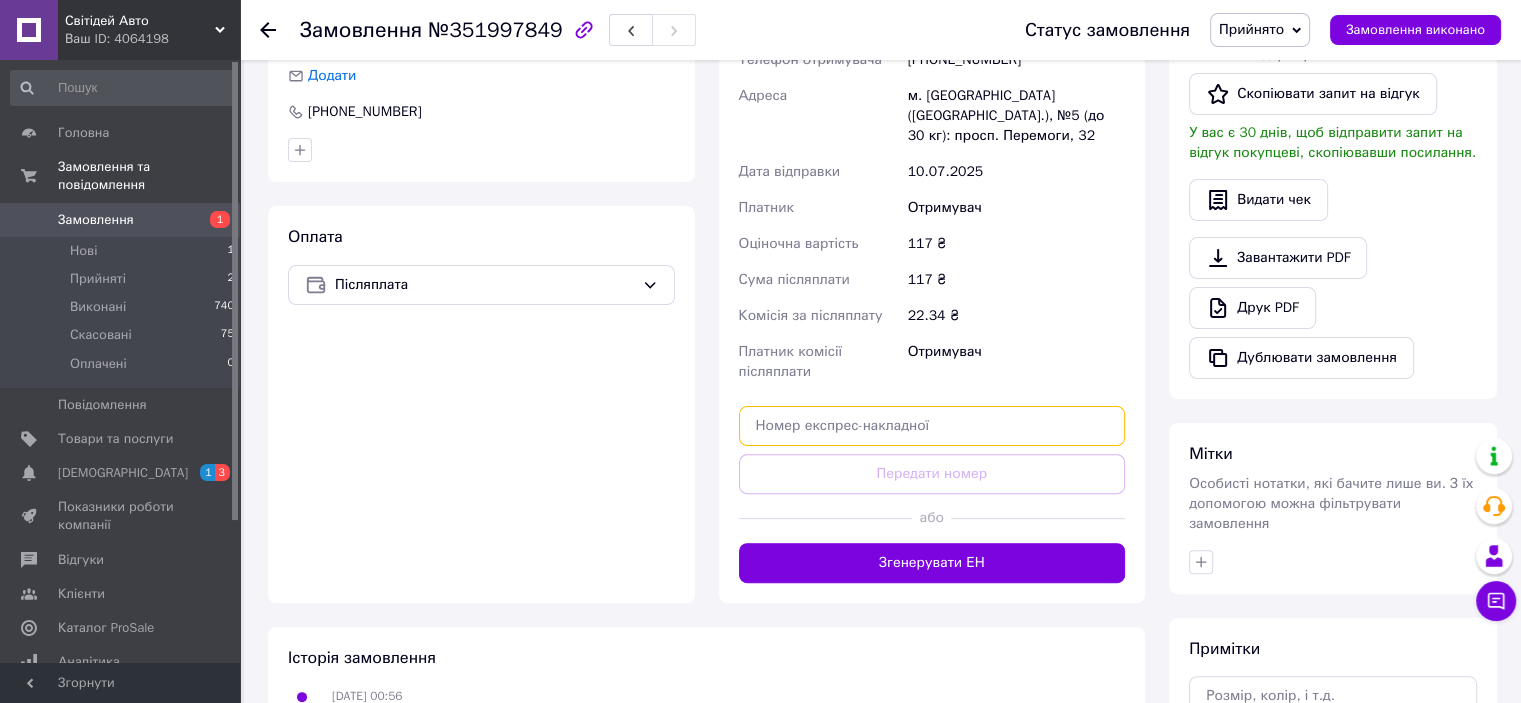 paste on "20451202733580" 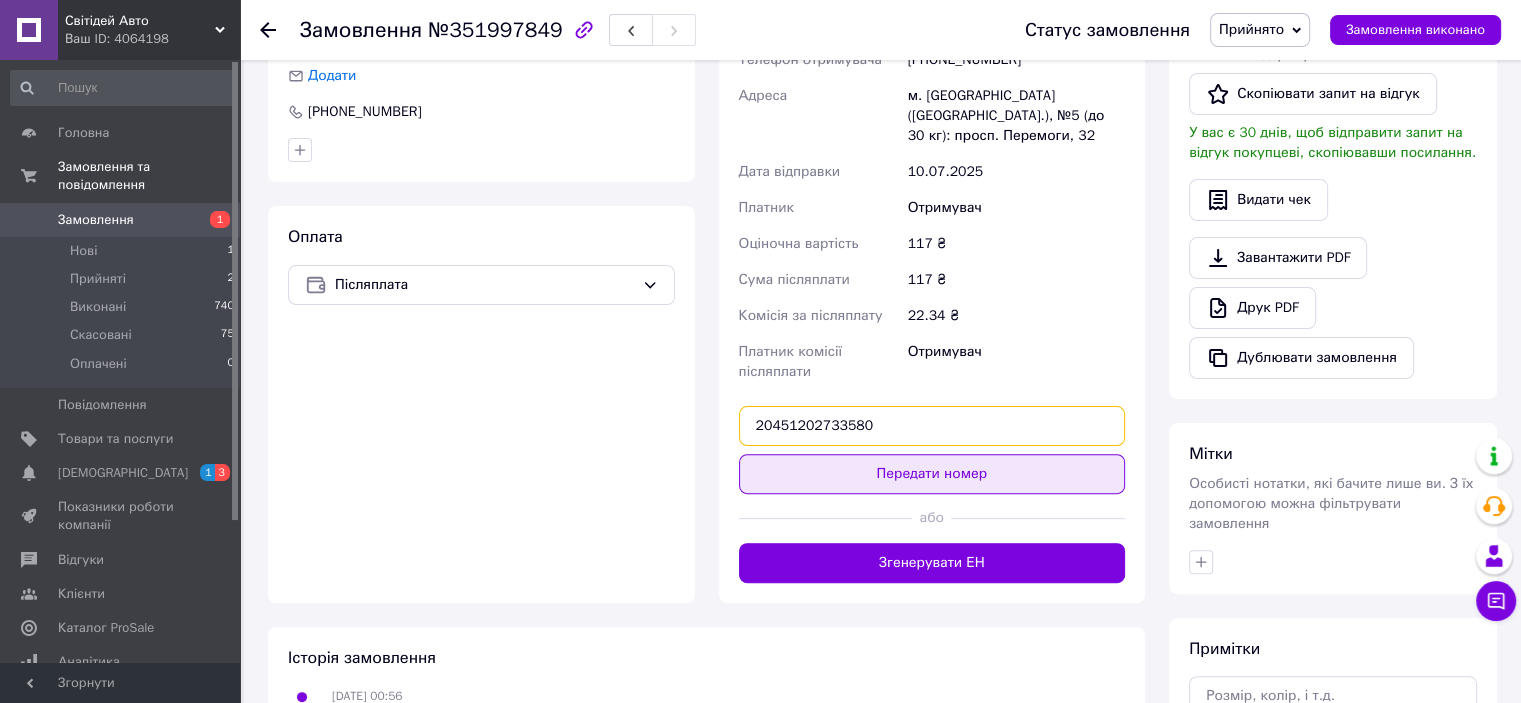 type on "20451202733580" 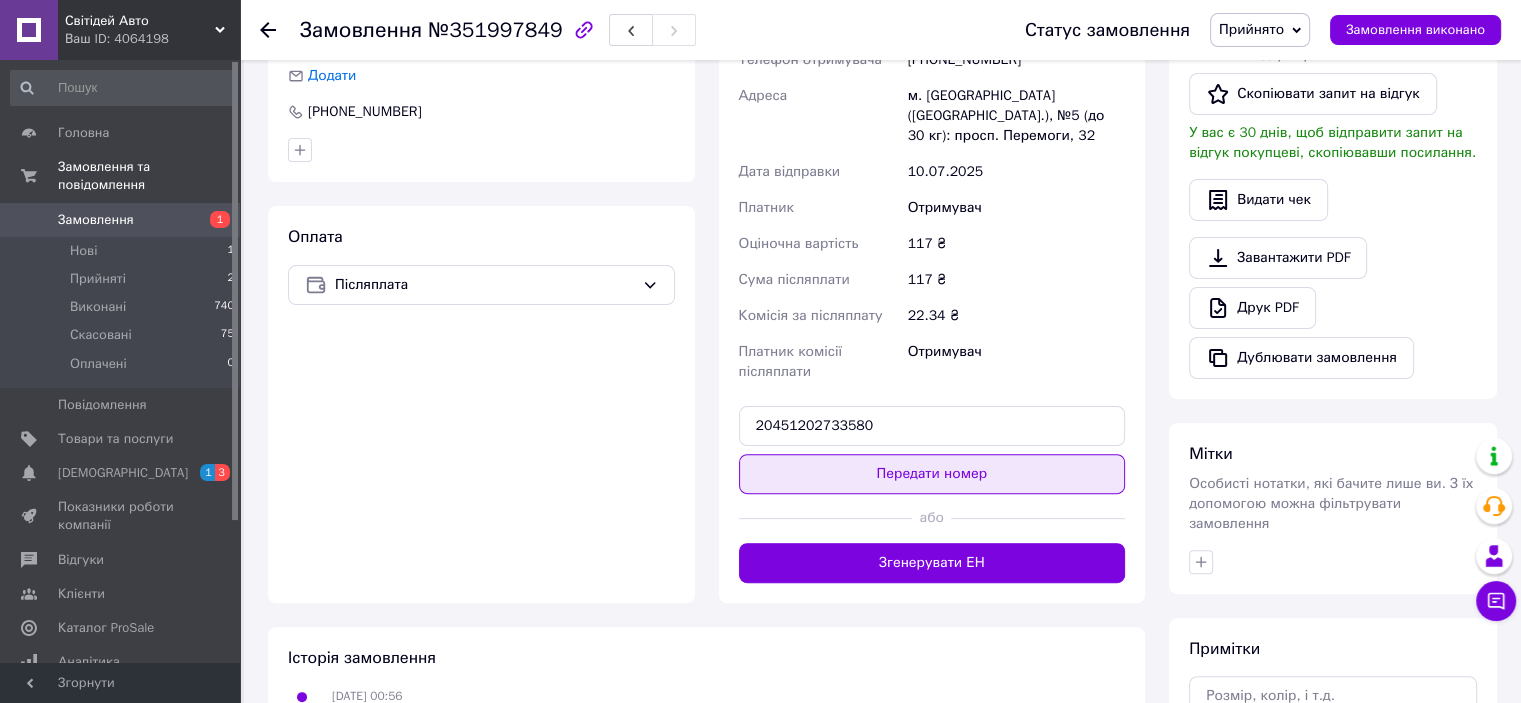 click on "Передати номер" at bounding box center (932, 474) 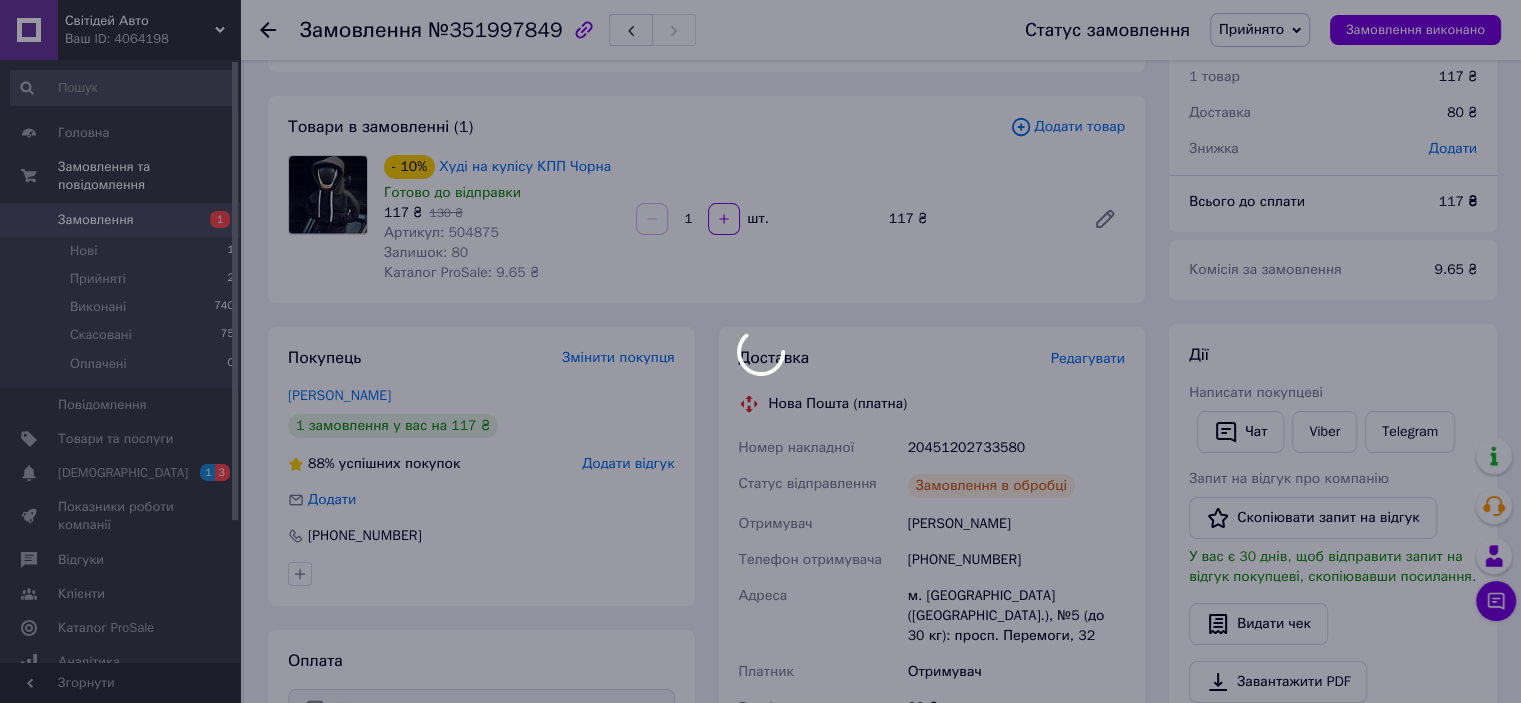 scroll, scrollTop: 0, scrollLeft: 0, axis: both 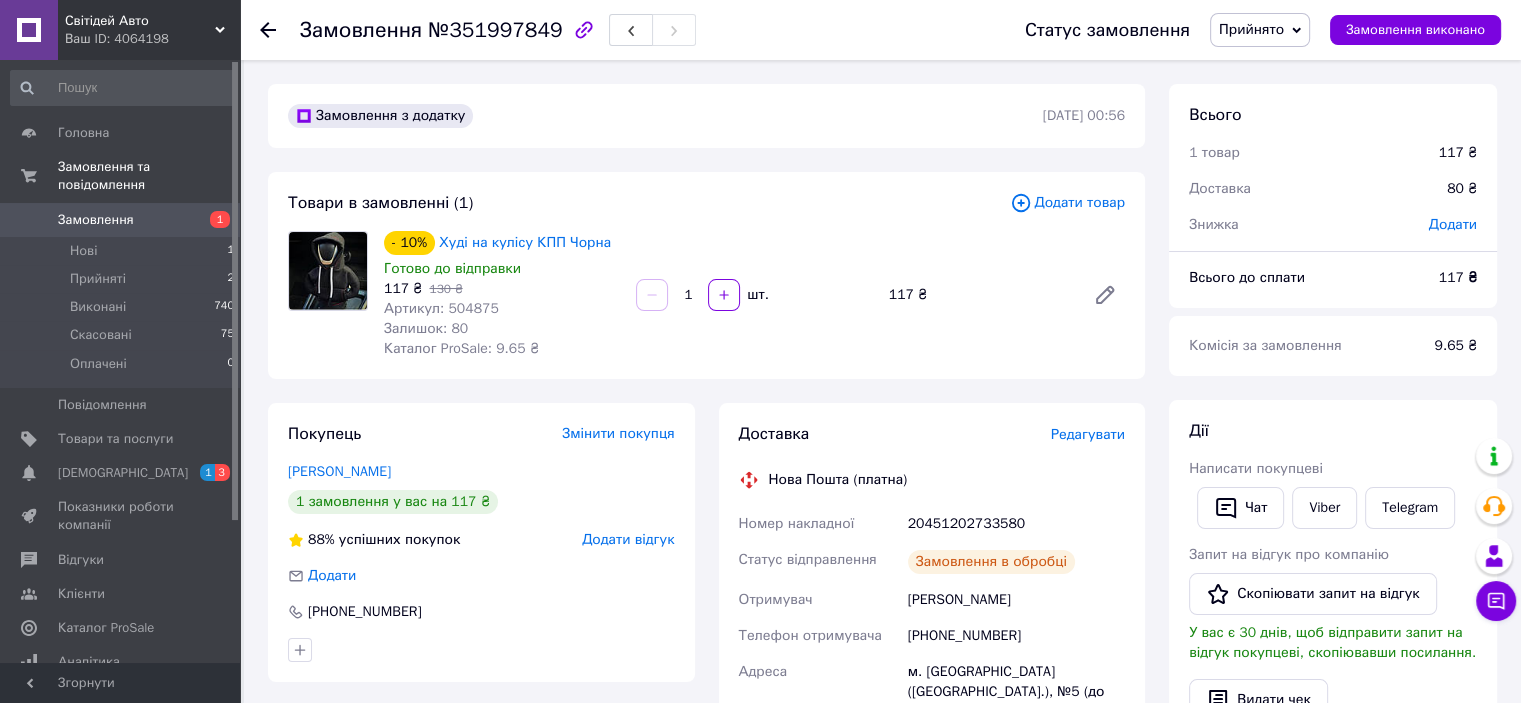 click 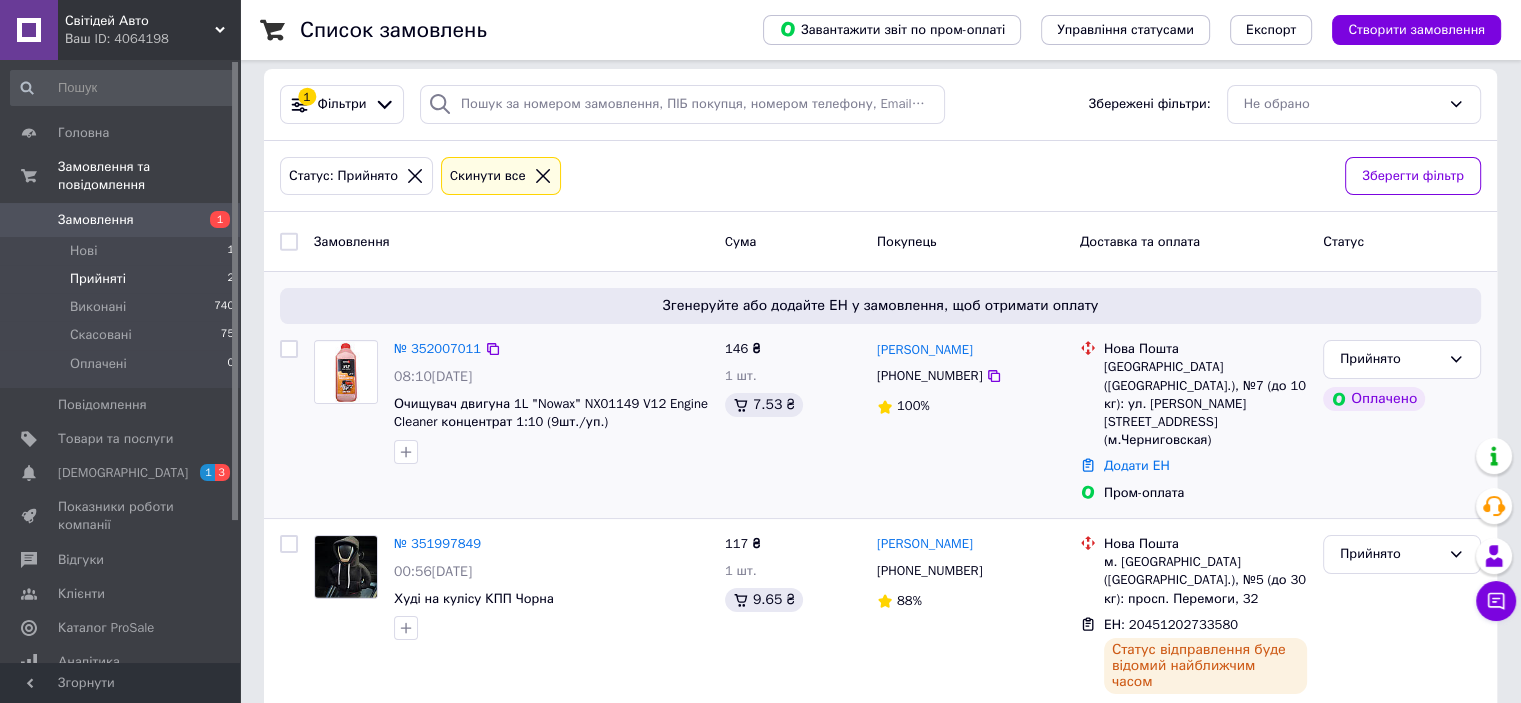 scroll, scrollTop: 18, scrollLeft: 0, axis: vertical 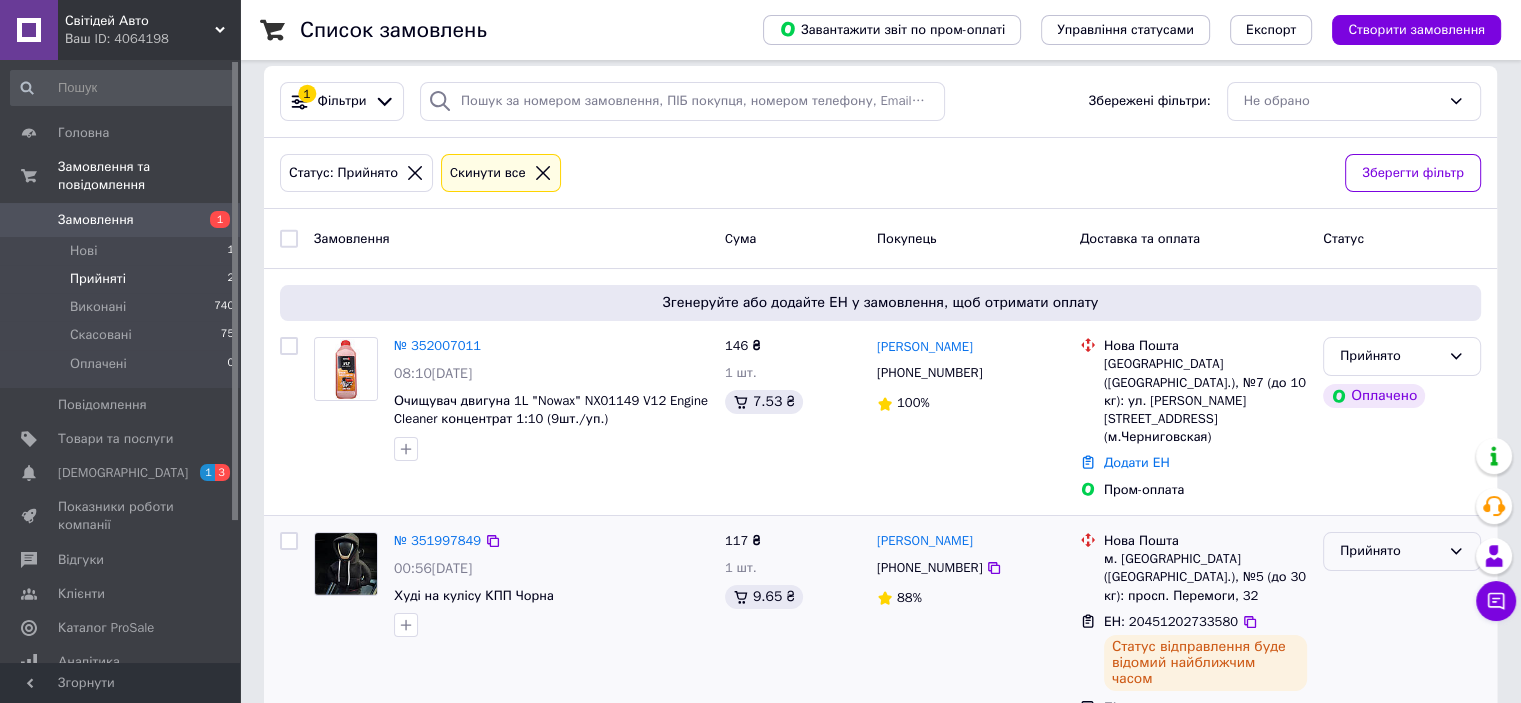 click on "Прийнято" at bounding box center [1390, 551] 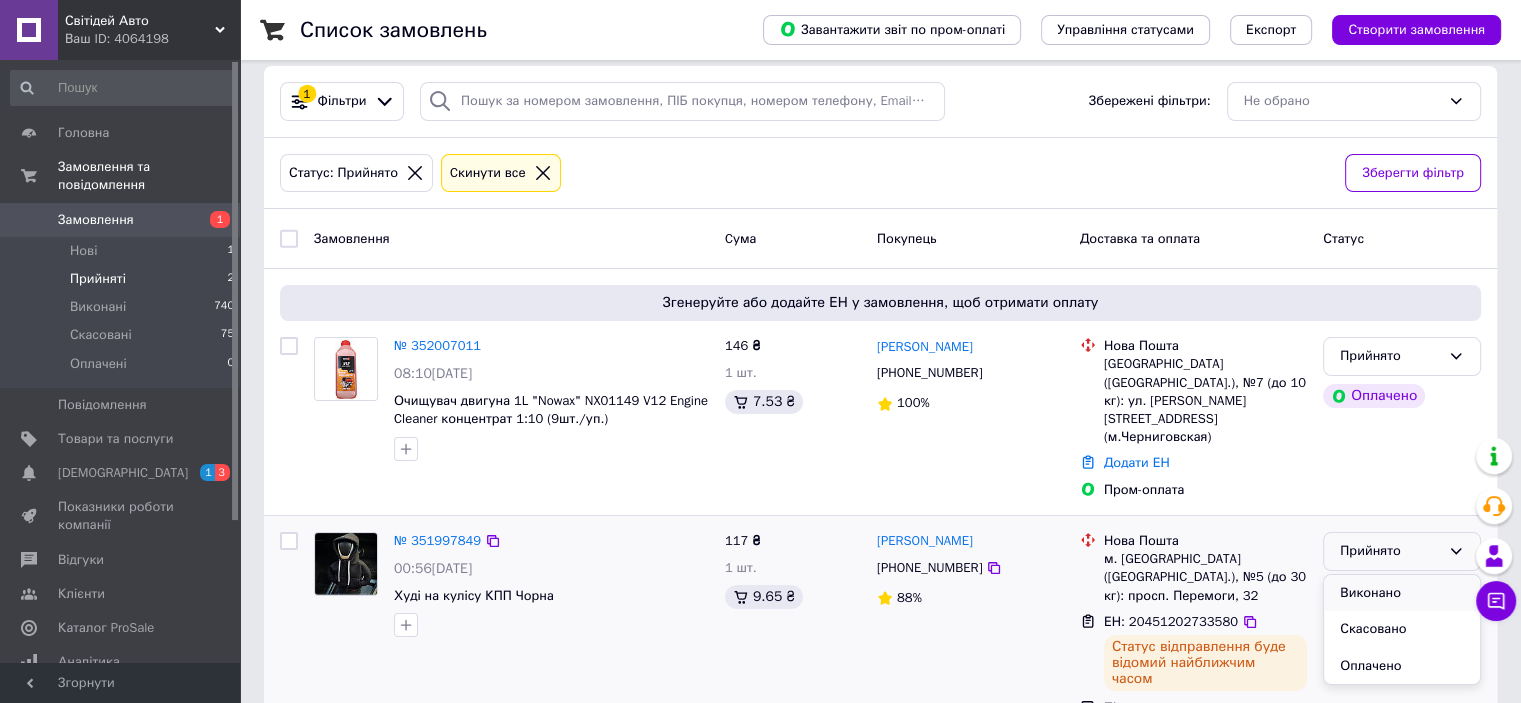 click on "Виконано" at bounding box center (1402, 593) 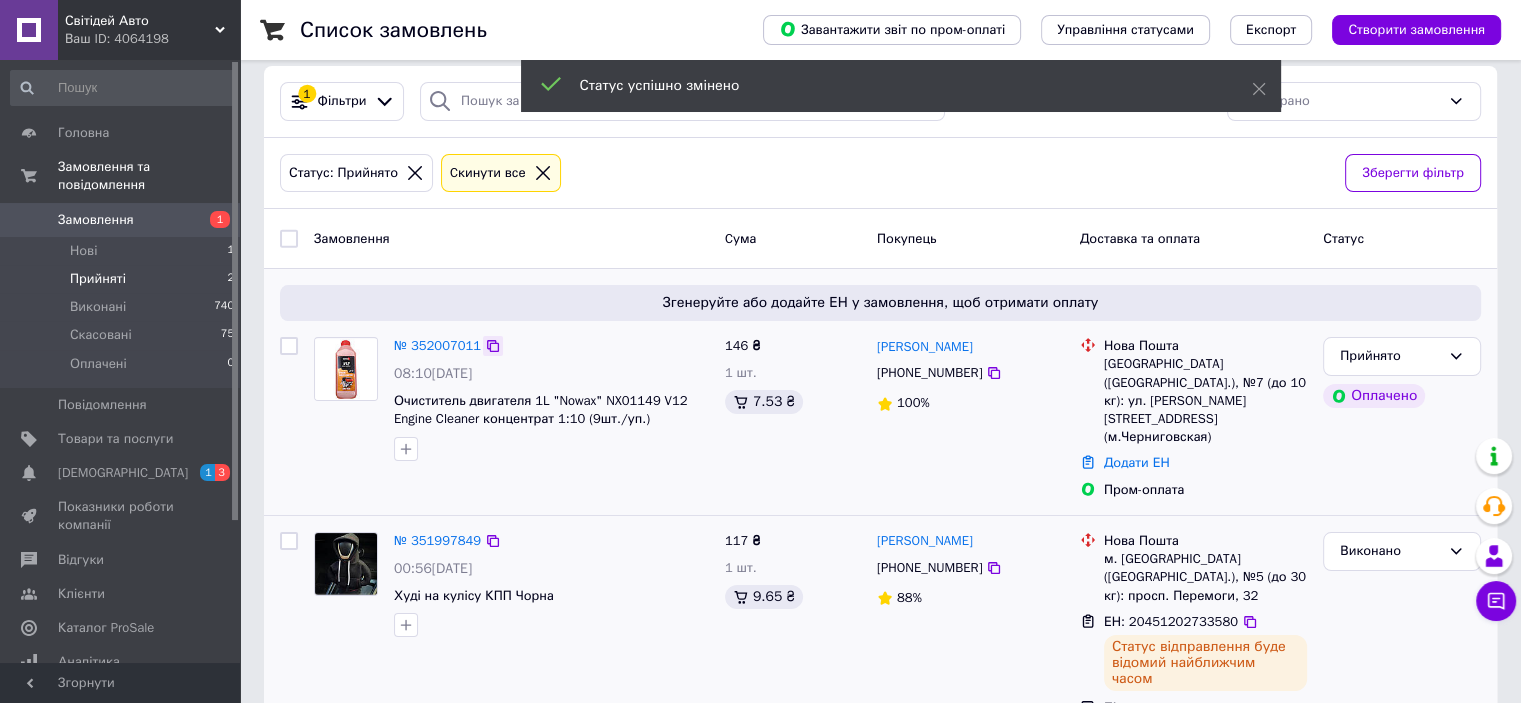 click 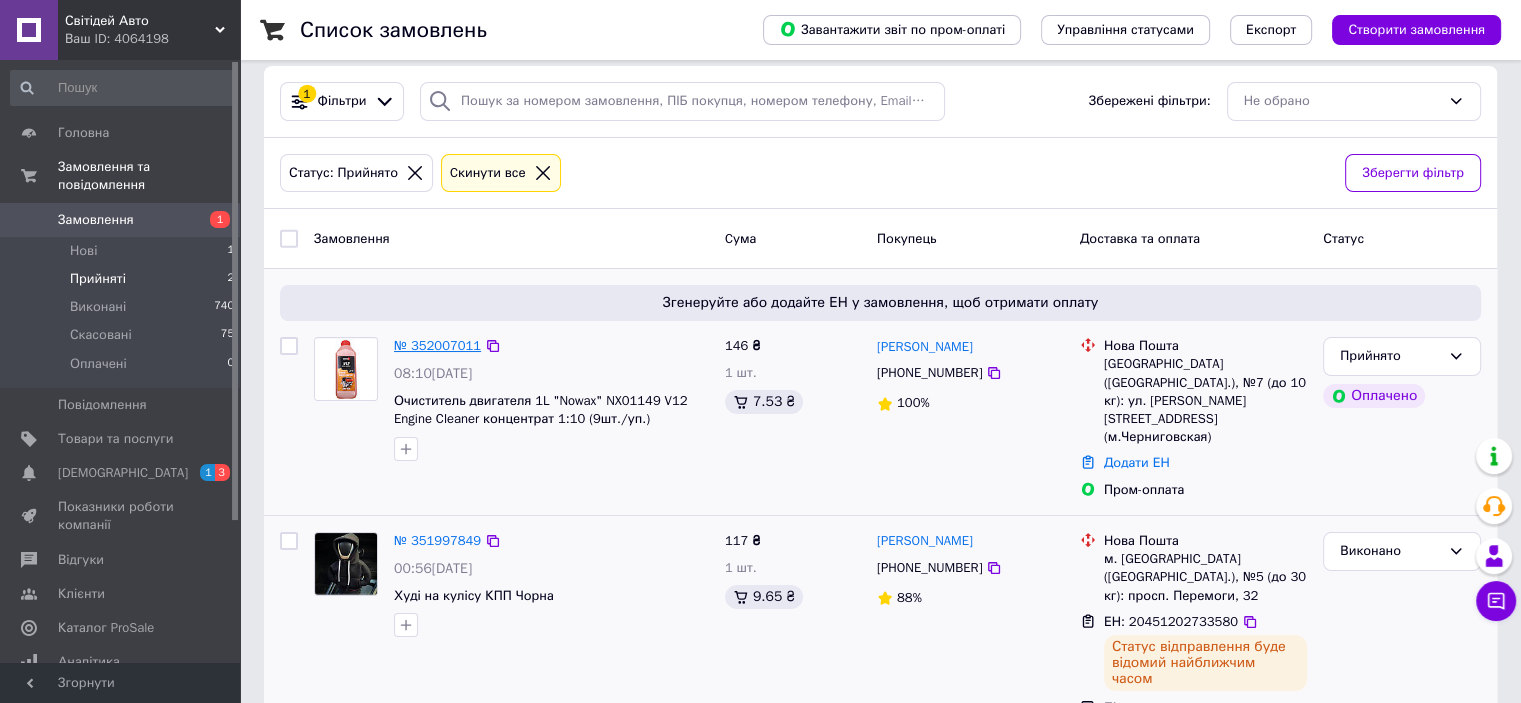 click on "№ 352007011" at bounding box center (437, 345) 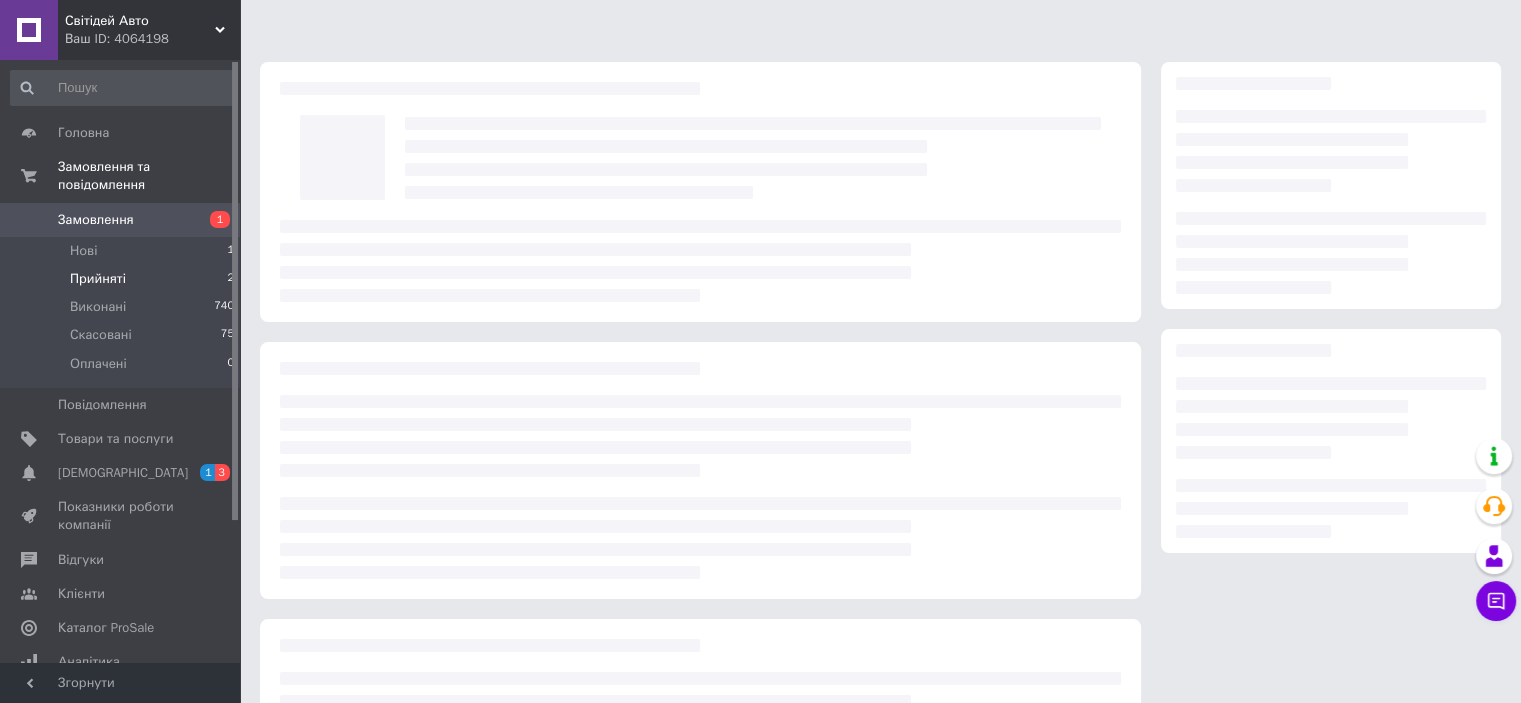 click at bounding box center (700, 470) 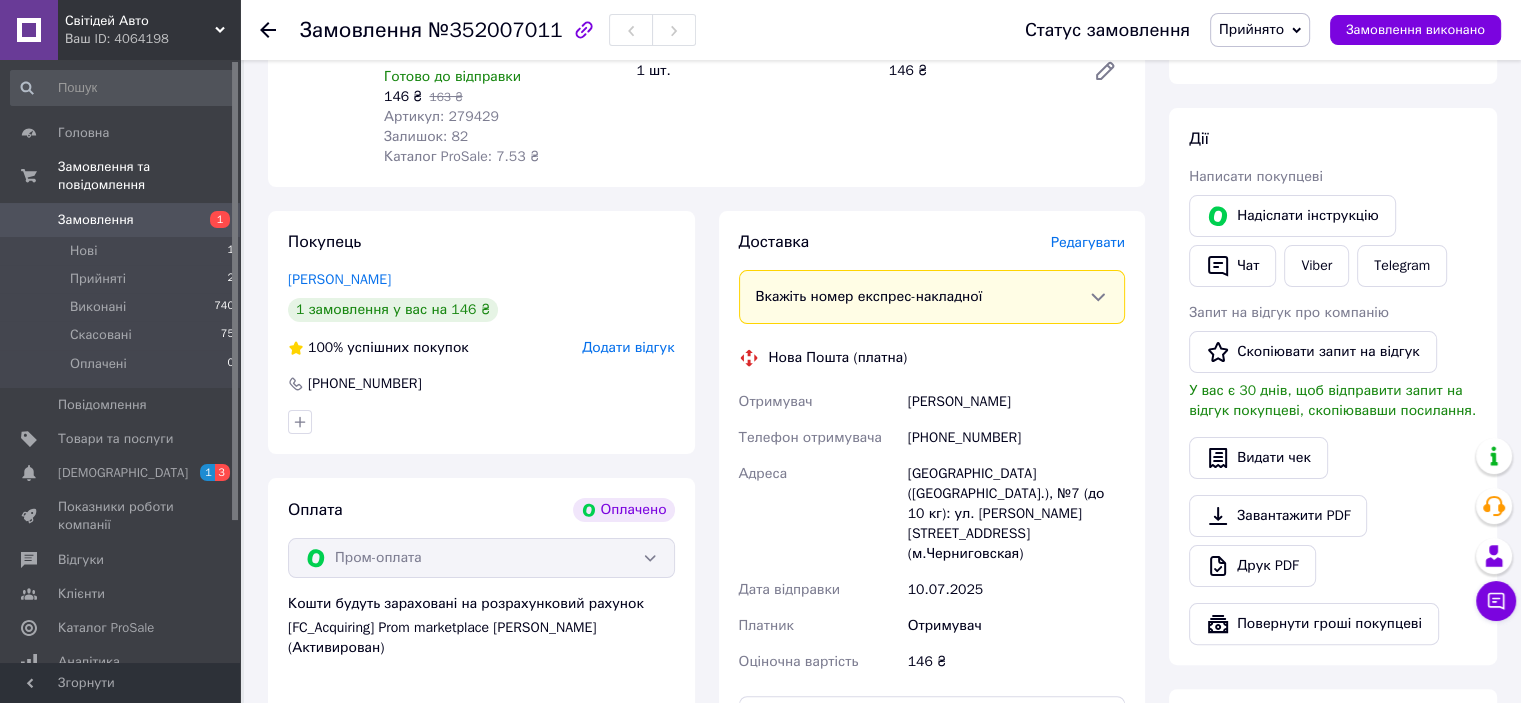 scroll, scrollTop: 518, scrollLeft: 0, axis: vertical 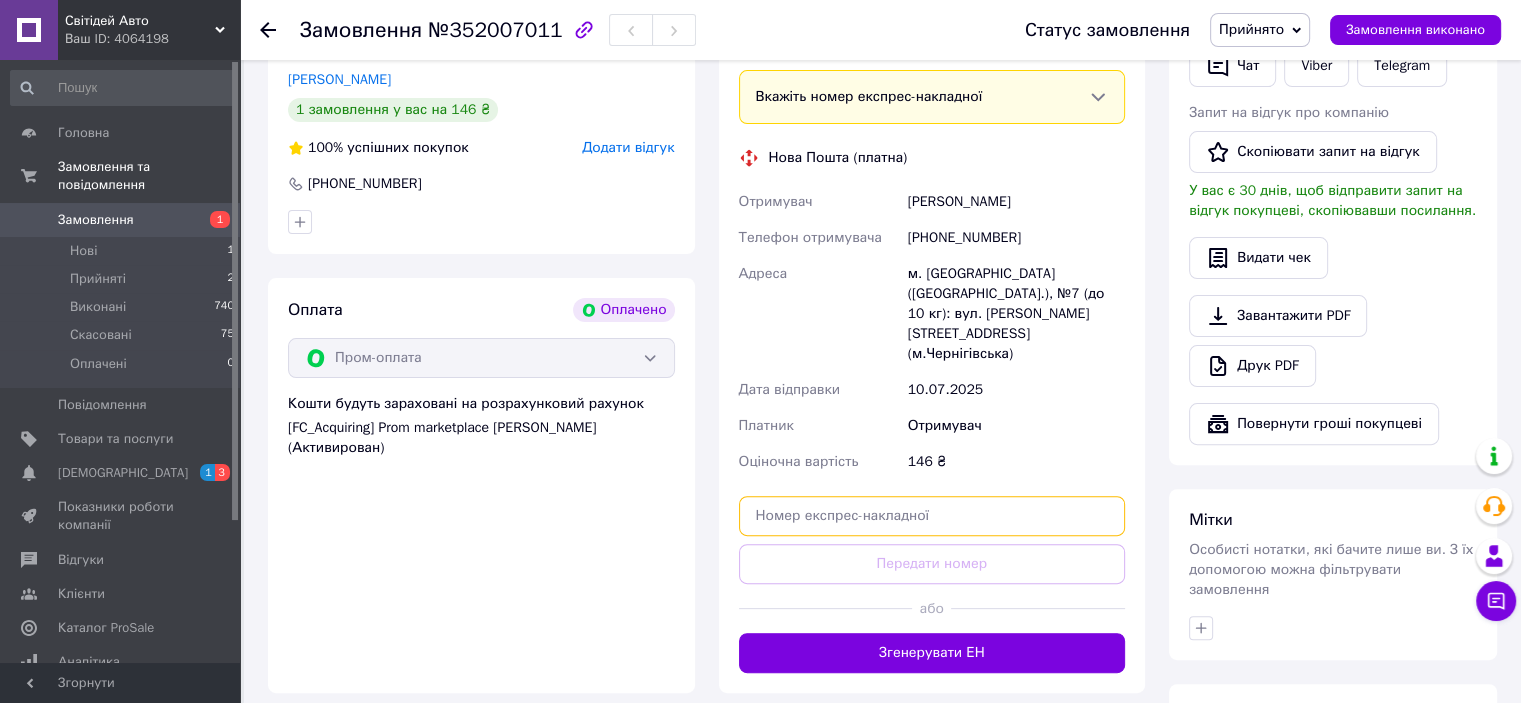 paste on "20451202733552" 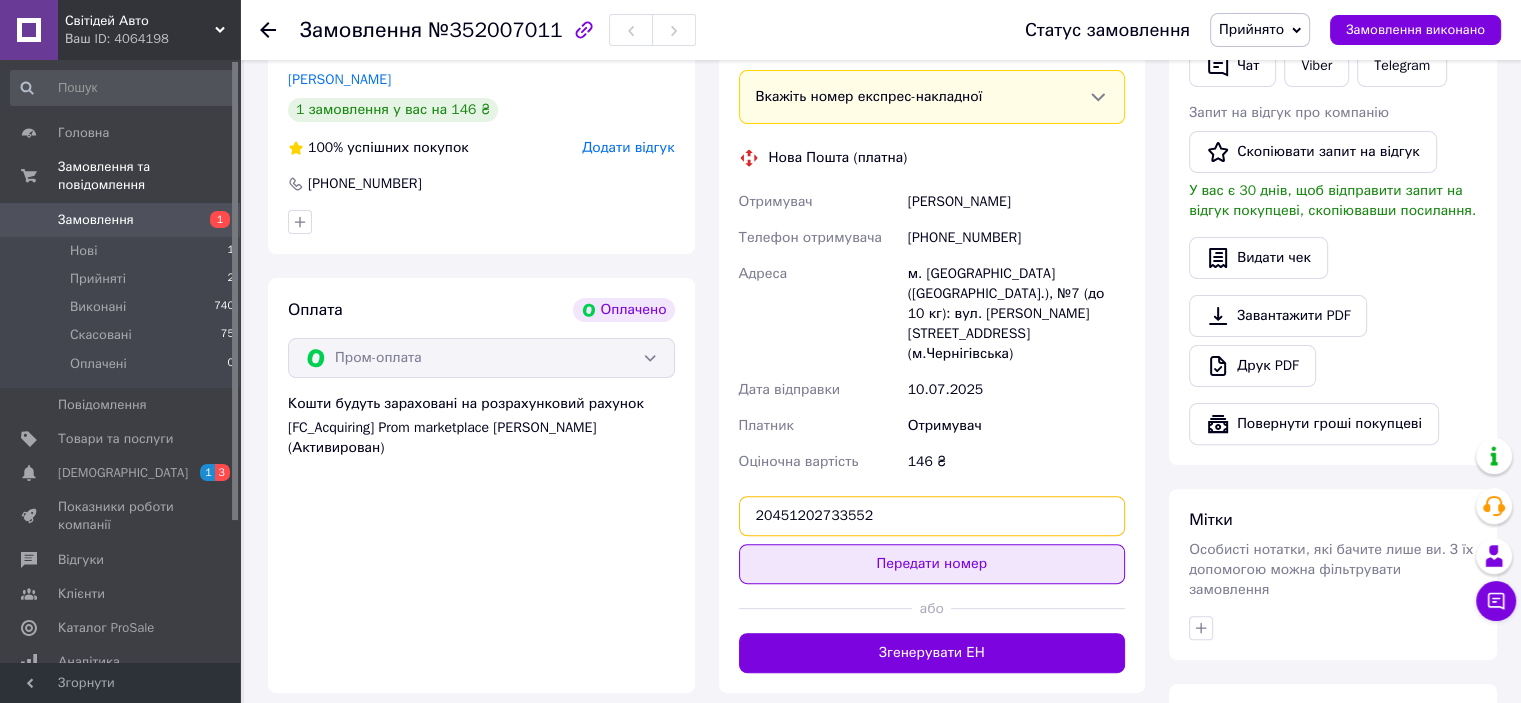 type on "20451202733552" 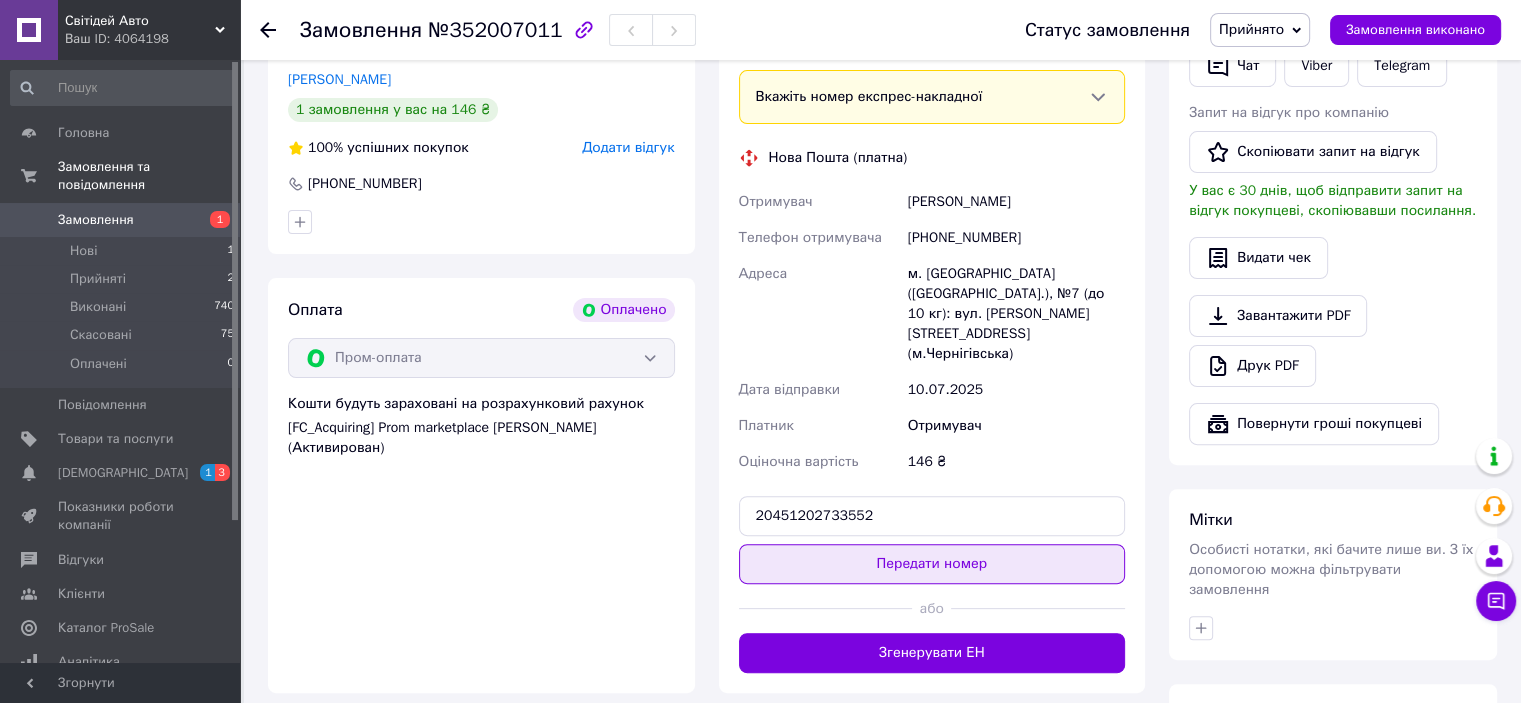 click on "Передати номер" at bounding box center [932, 564] 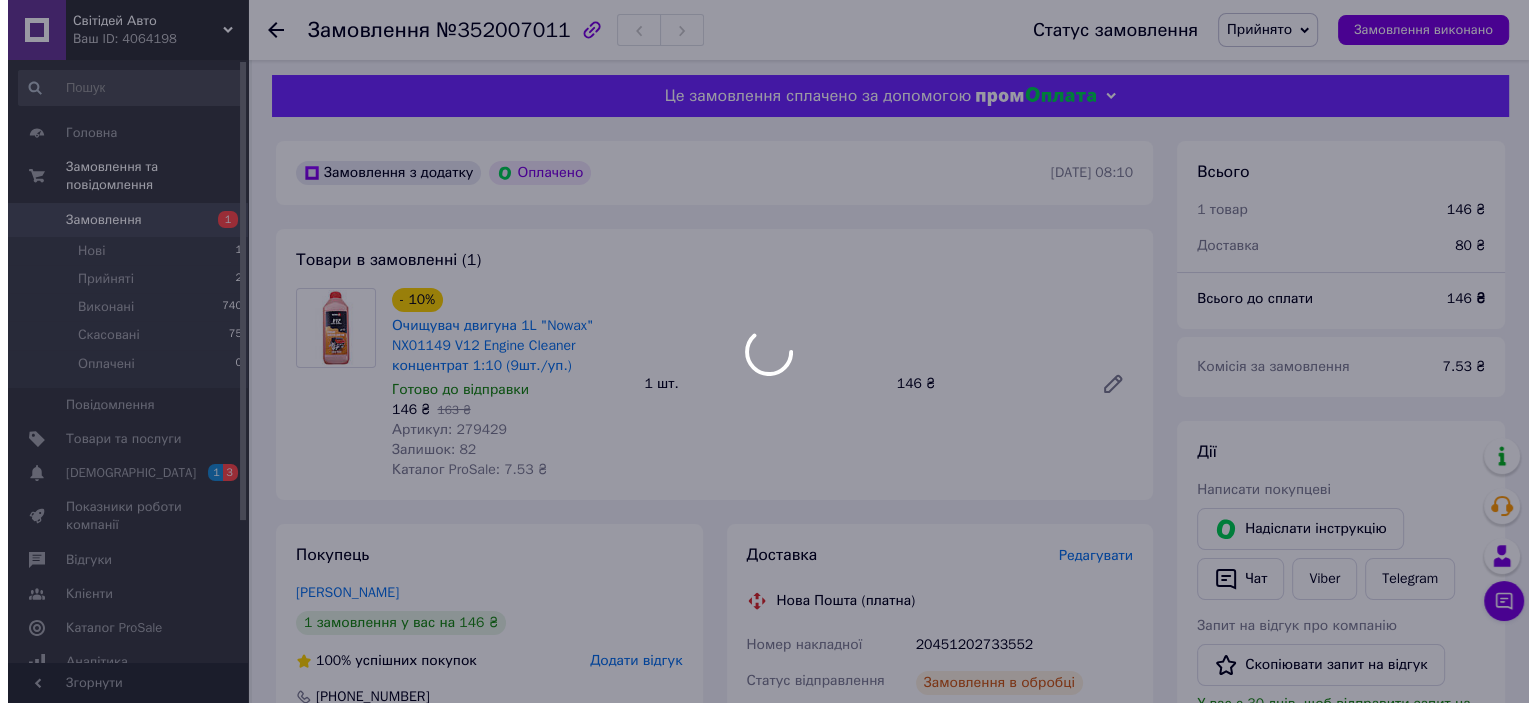 scroll, scrollTop: 0, scrollLeft: 0, axis: both 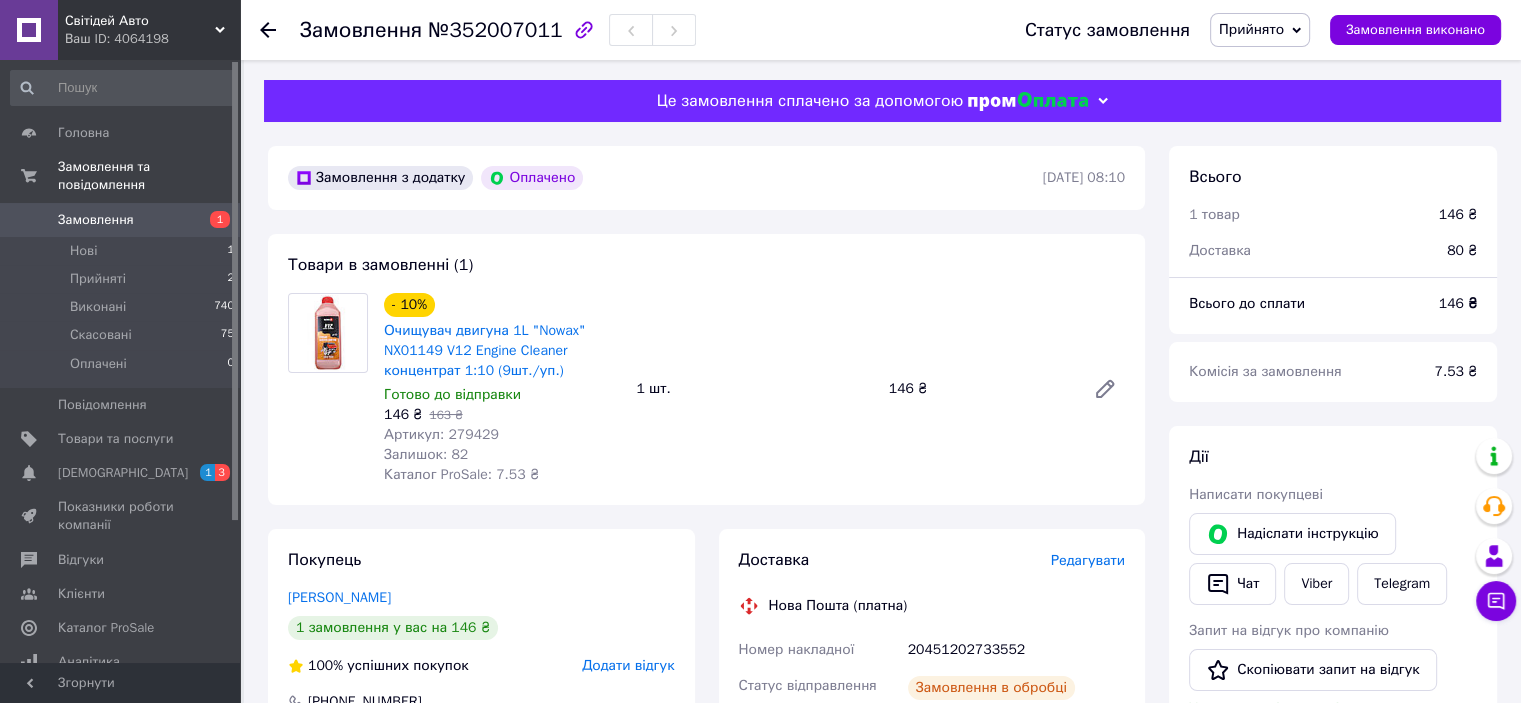 click on "Прийнято" at bounding box center [1251, 29] 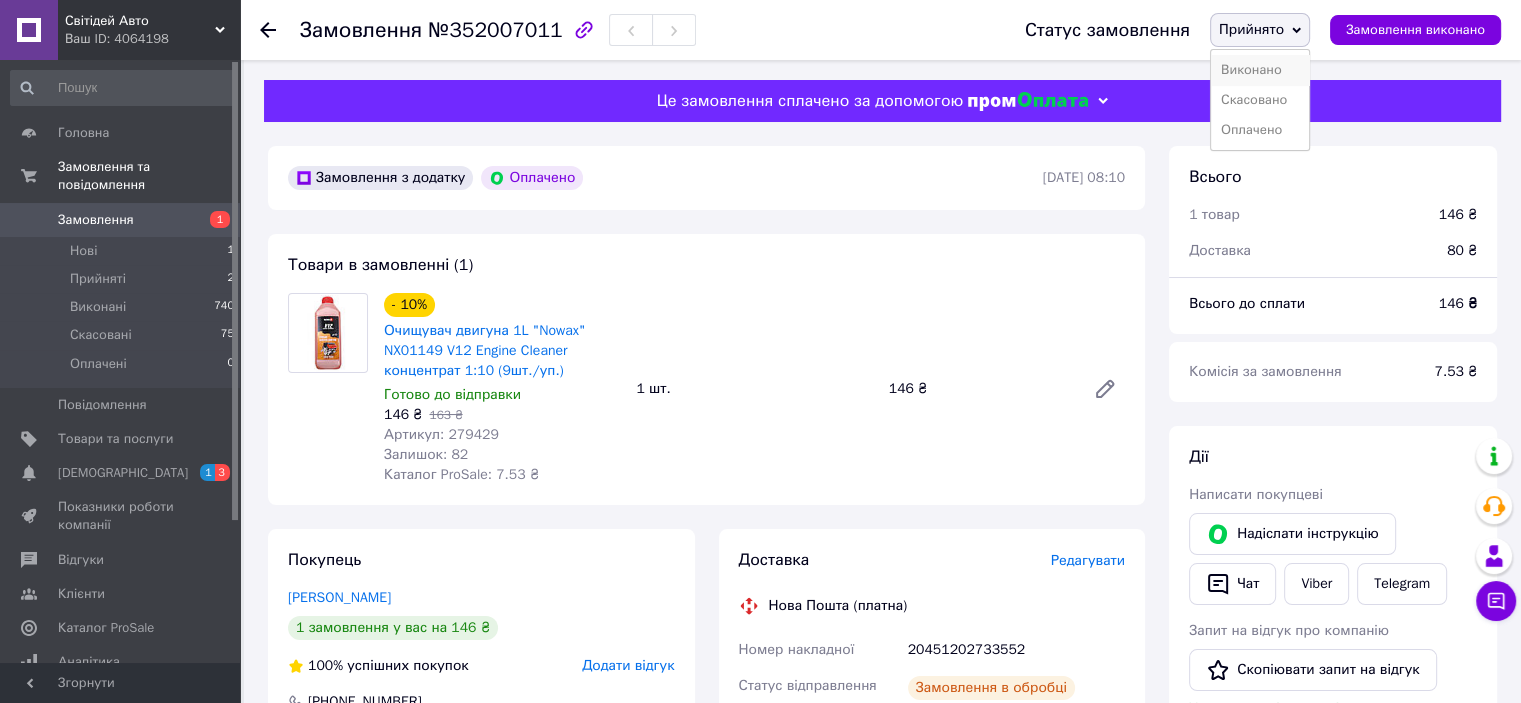 click on "Виконано" at bounding box center [1260, 70] 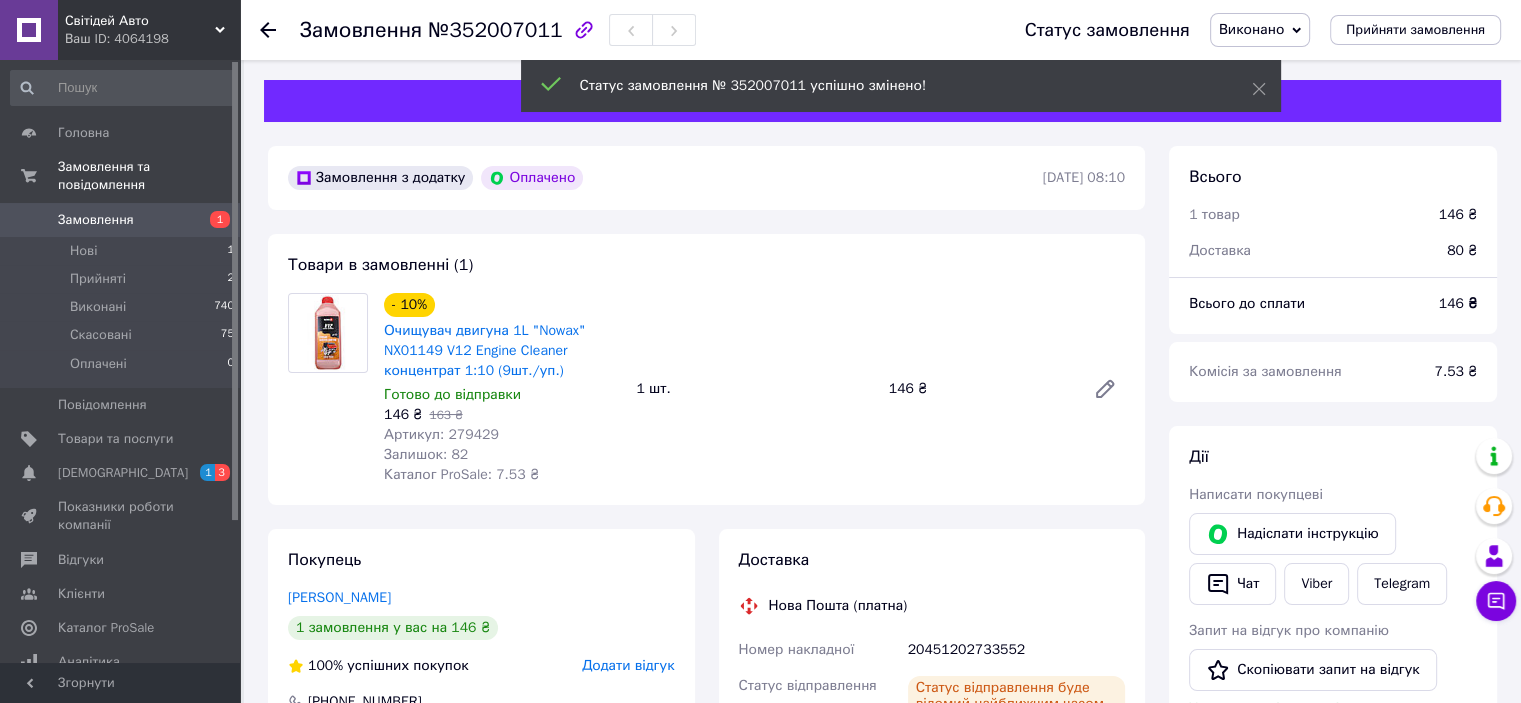 click 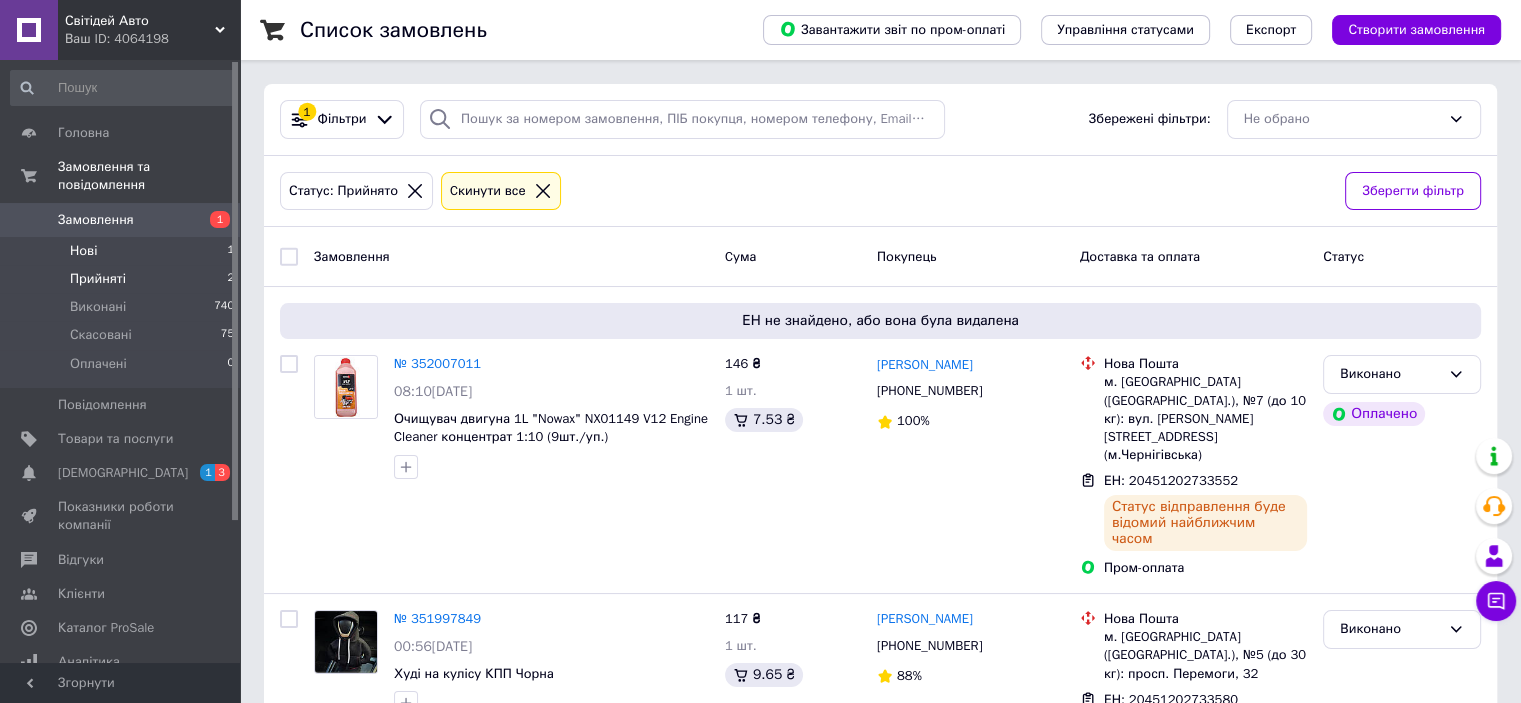 click on "Нові 1" at bounding box center [123, 251] 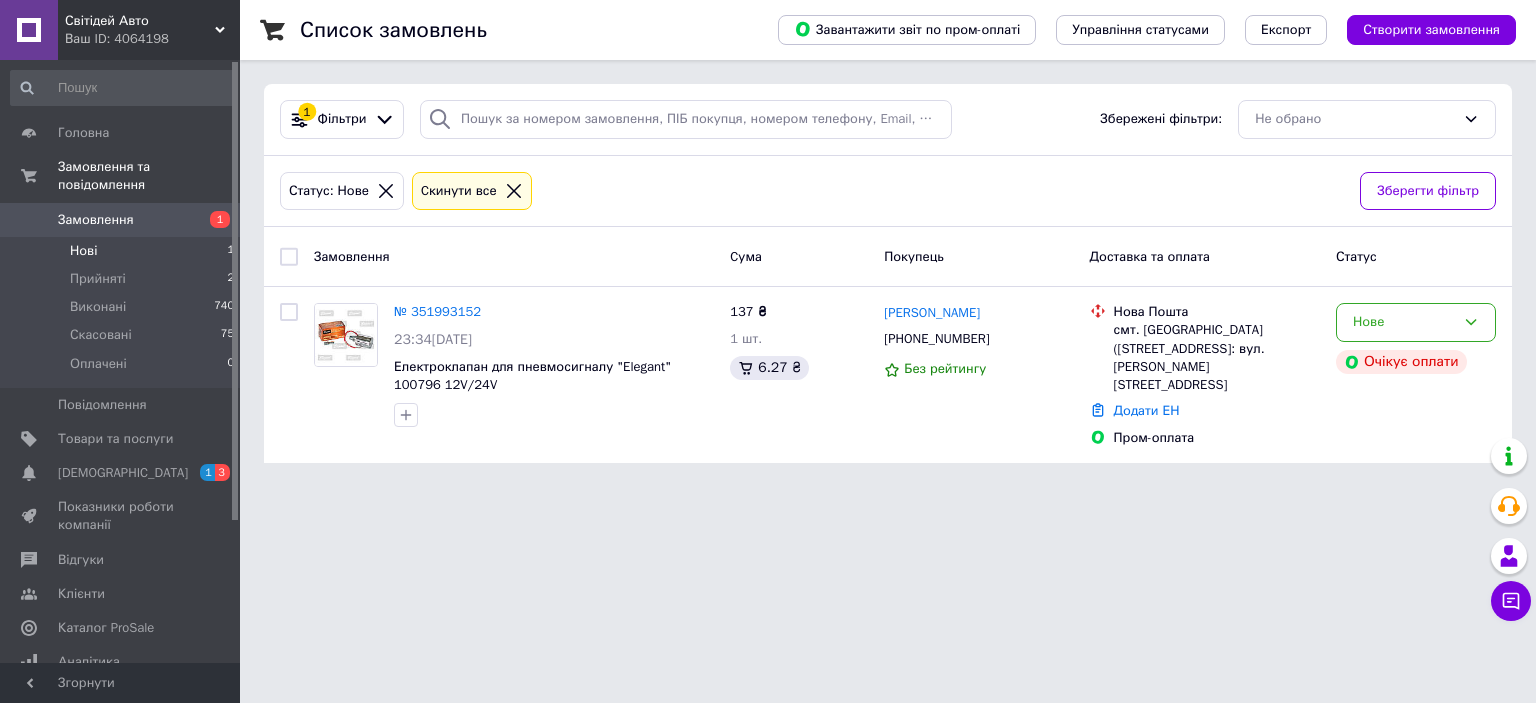 click on "Світідей Авто" at bounding box center (140, 21) 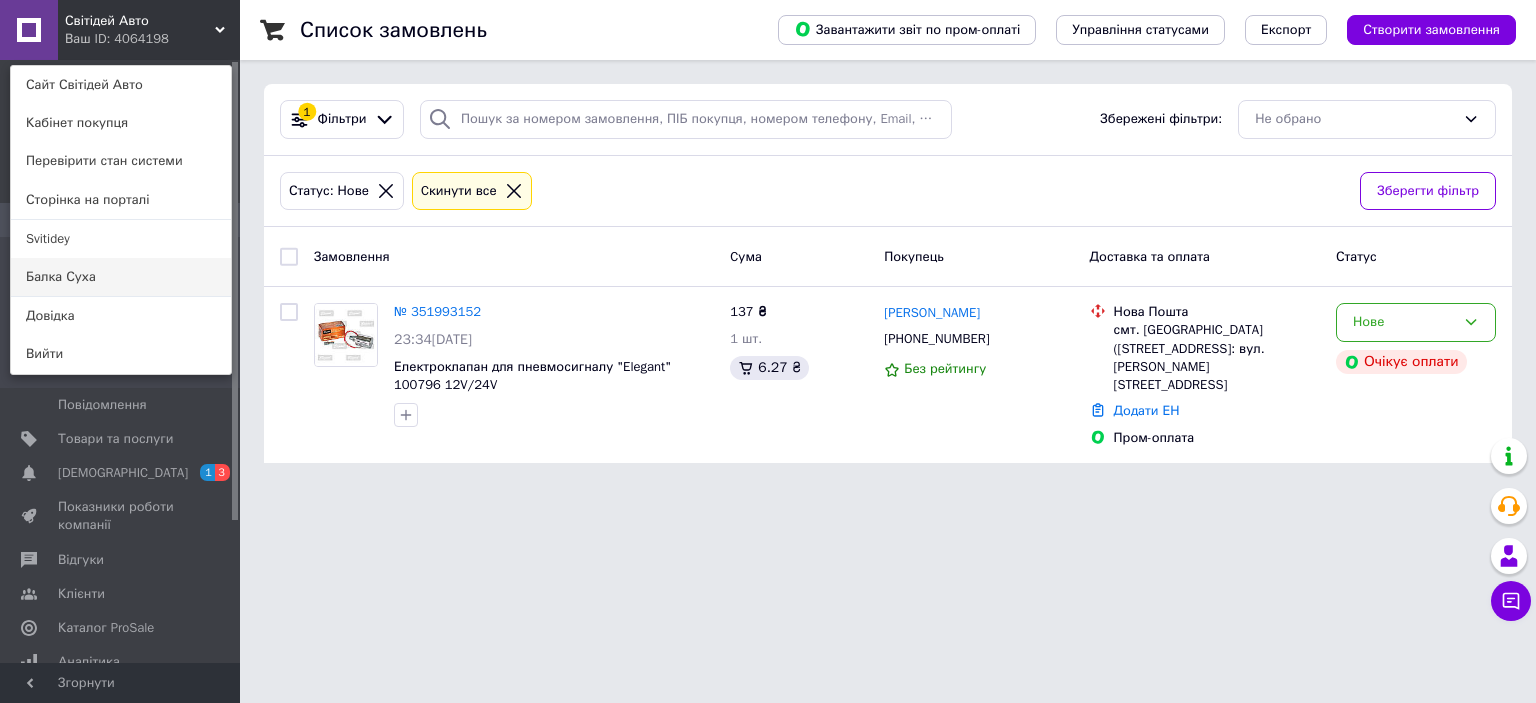 click on "Балка Суха" at bounding box center (121, 277) 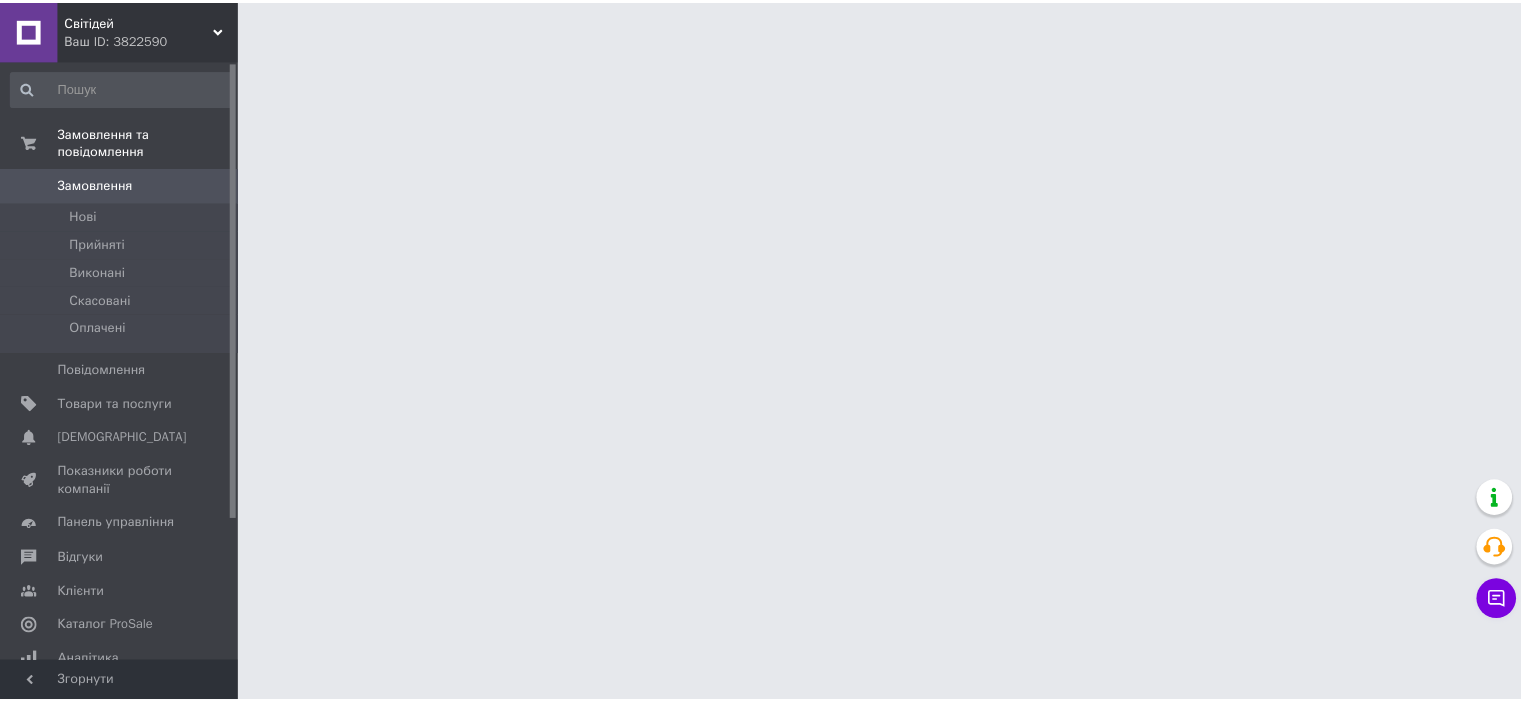 scroll, scrollTop: 0, scrollLeft: 0, axis: both 